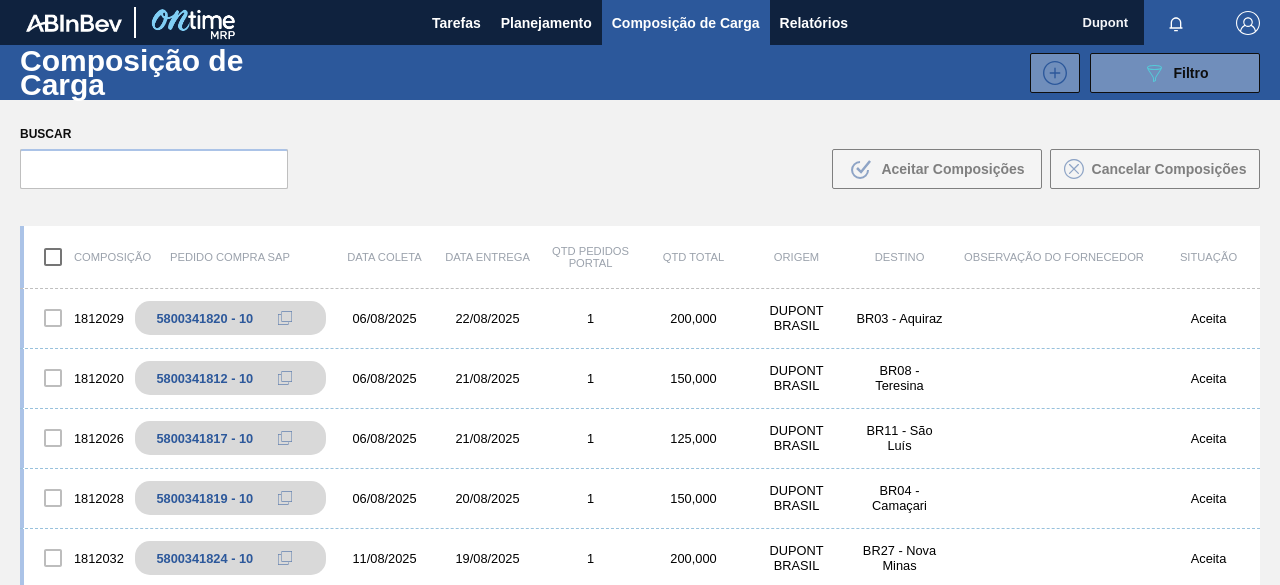 scroll, scrollTop: 0, scrollLeft: 0, axis: both 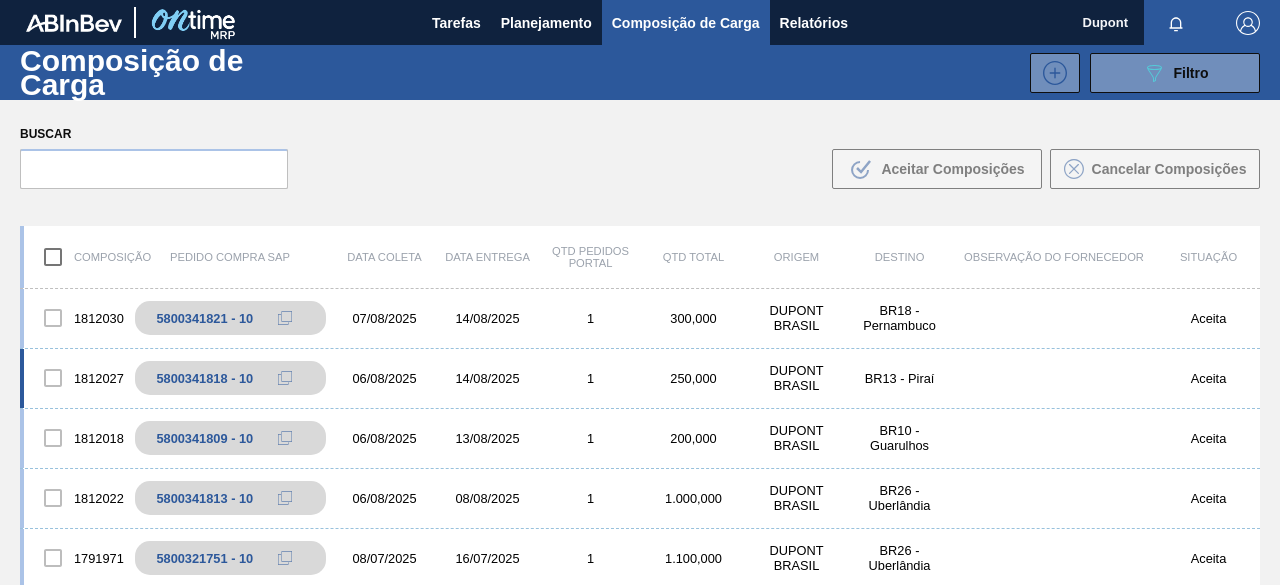 click on "14/08/2025" at bounding box center [487, 378] 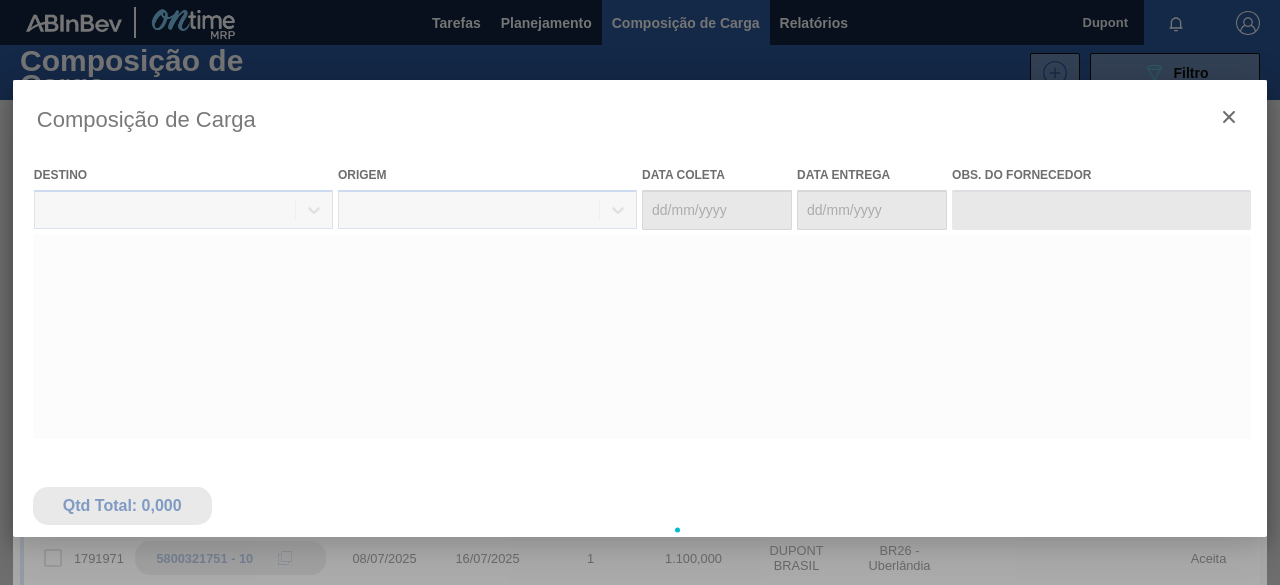 type on "06/08/2025" 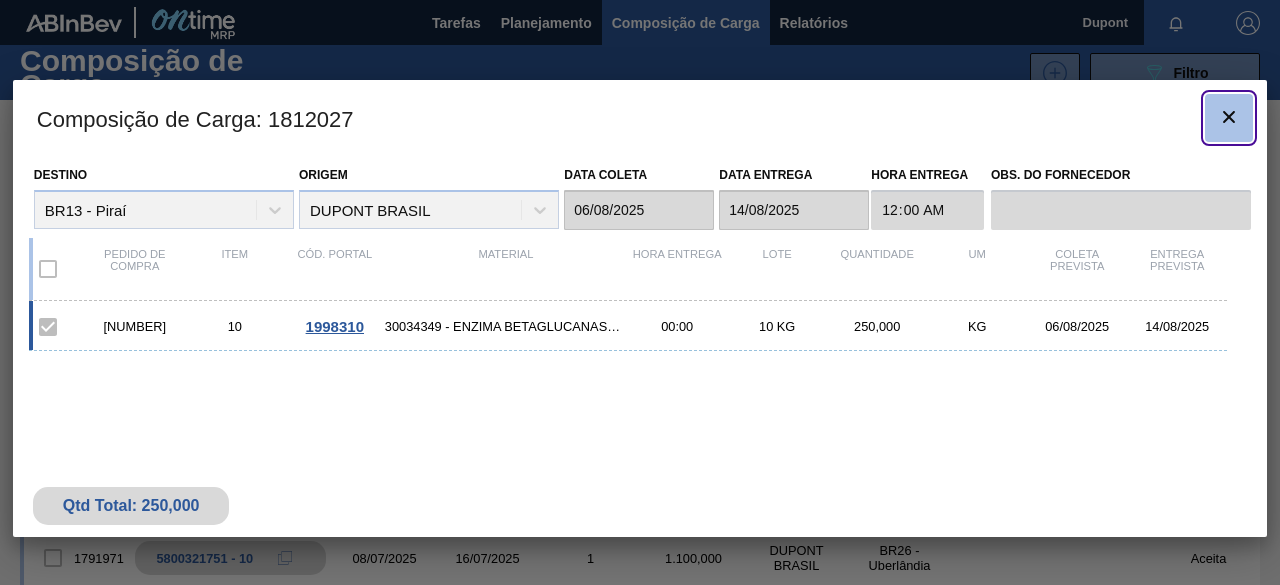 click 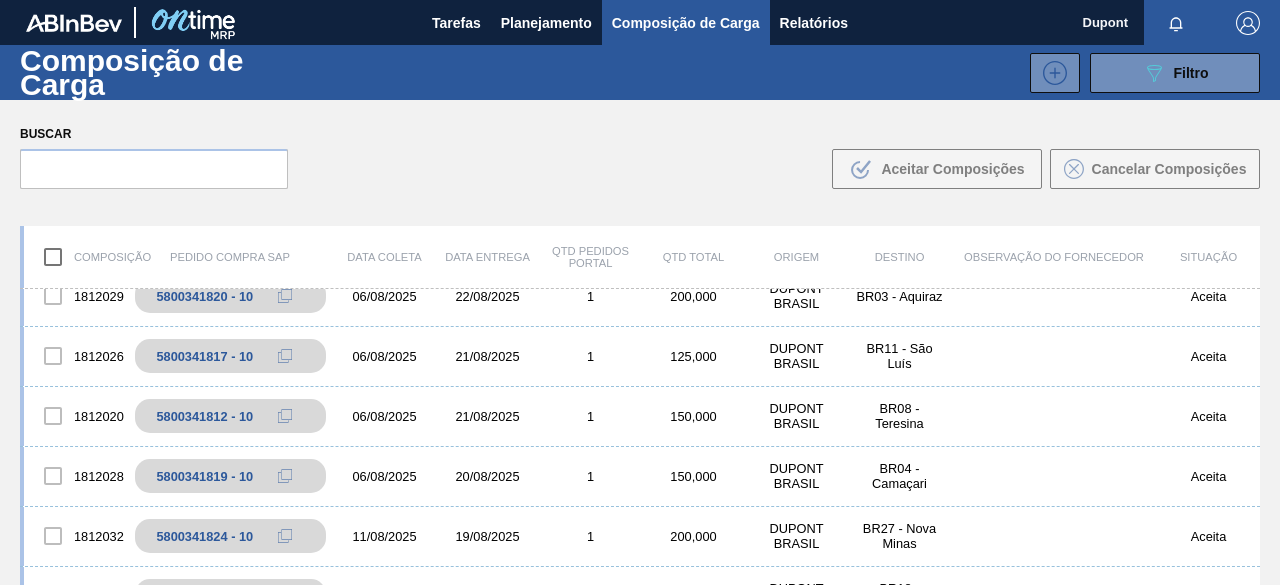 scroll, scrollTop: 0, scrollLeft: 0, axis: both 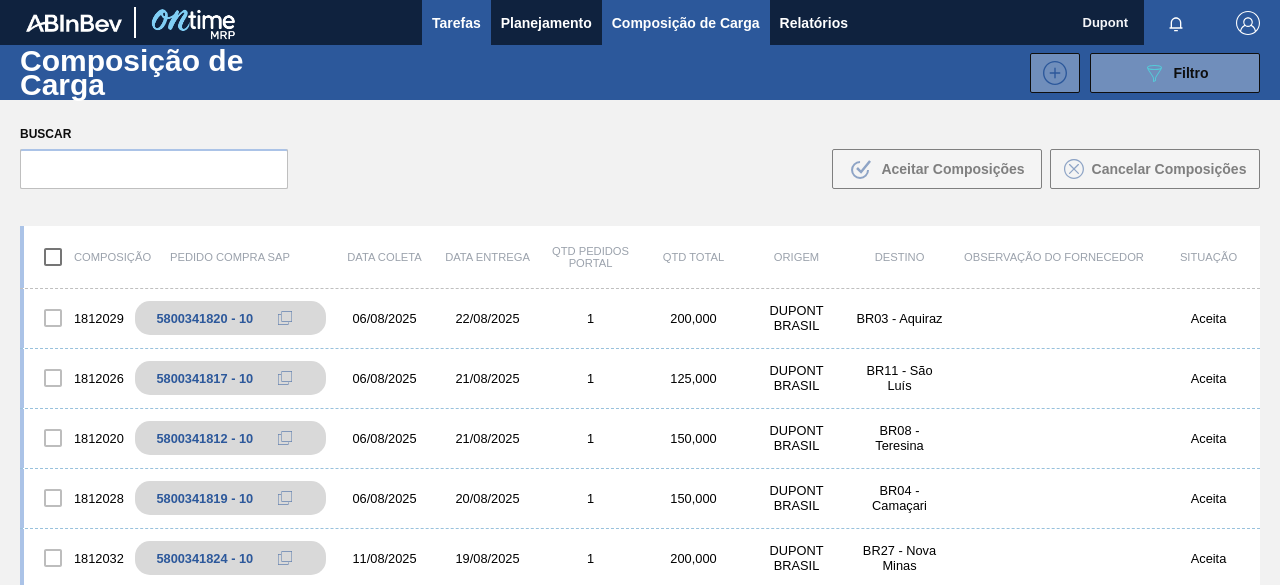 click on "Tarefas" at bounding box center (456, 23) 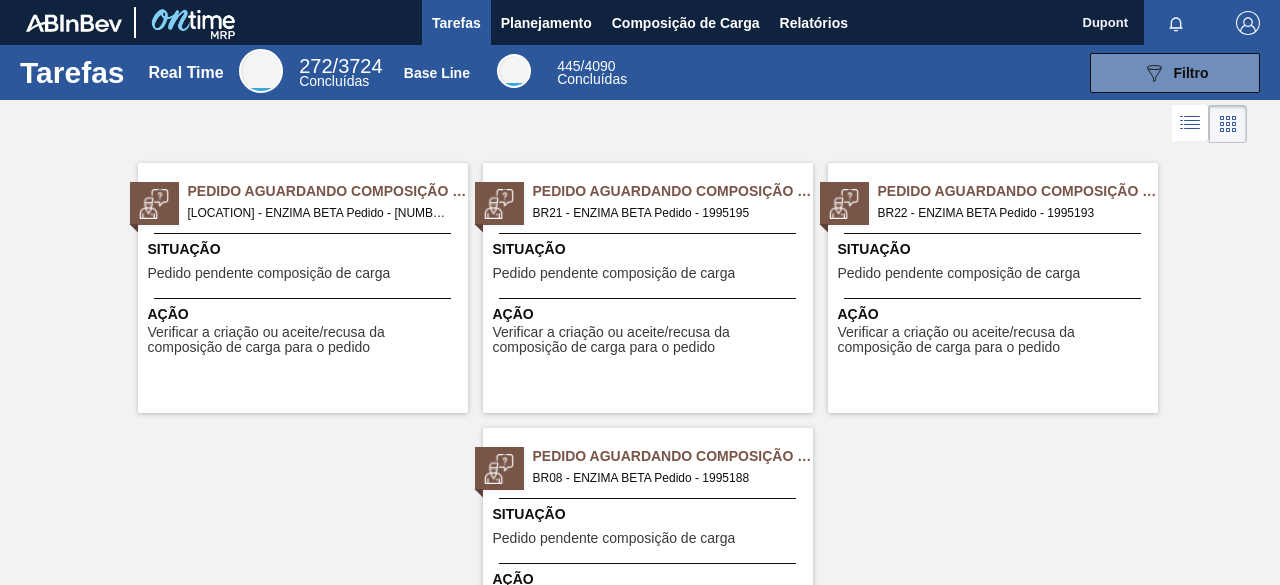 click on "Situação" at bounding box center (305, 249) 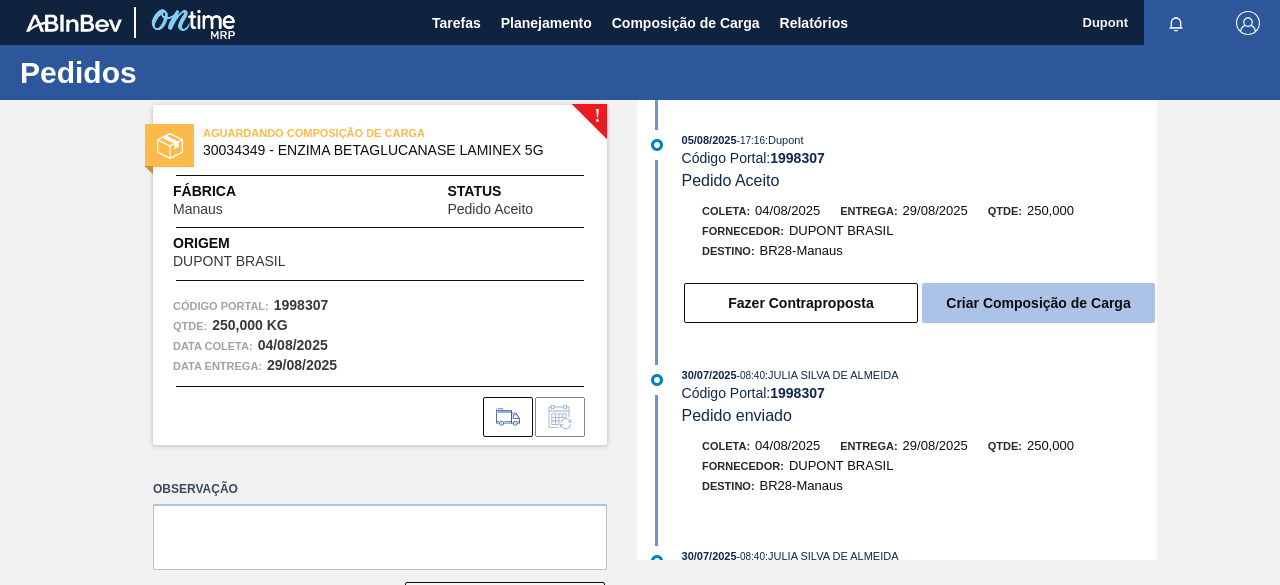 click on "Criar Composição de Carga" at bounding box center [1038, 303] 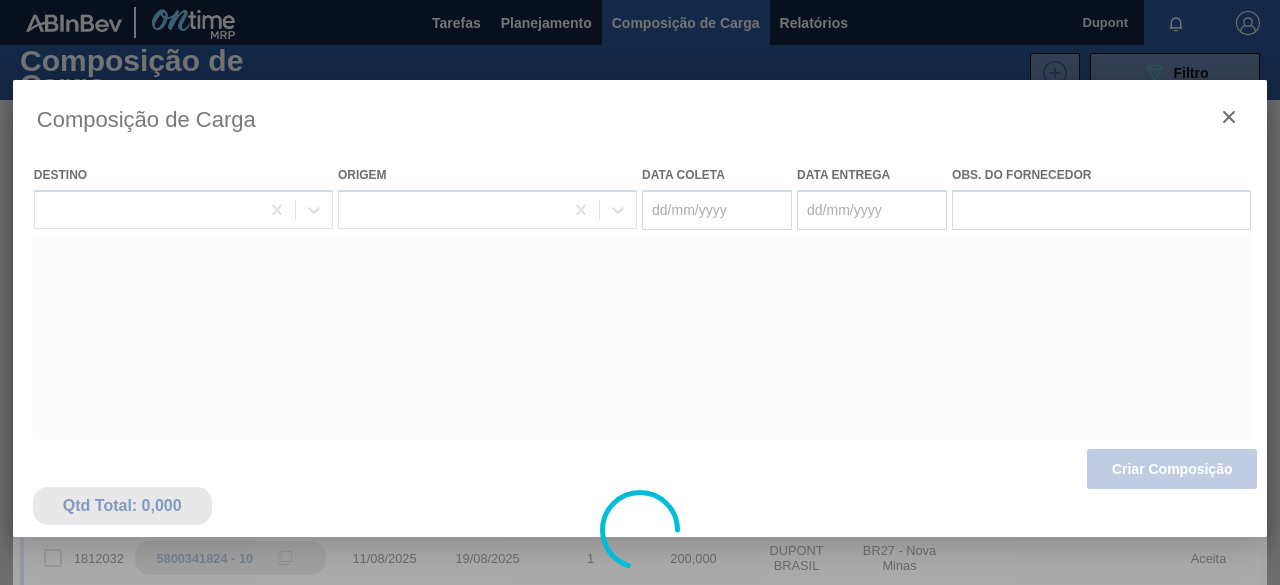 type on "04/08/2025" 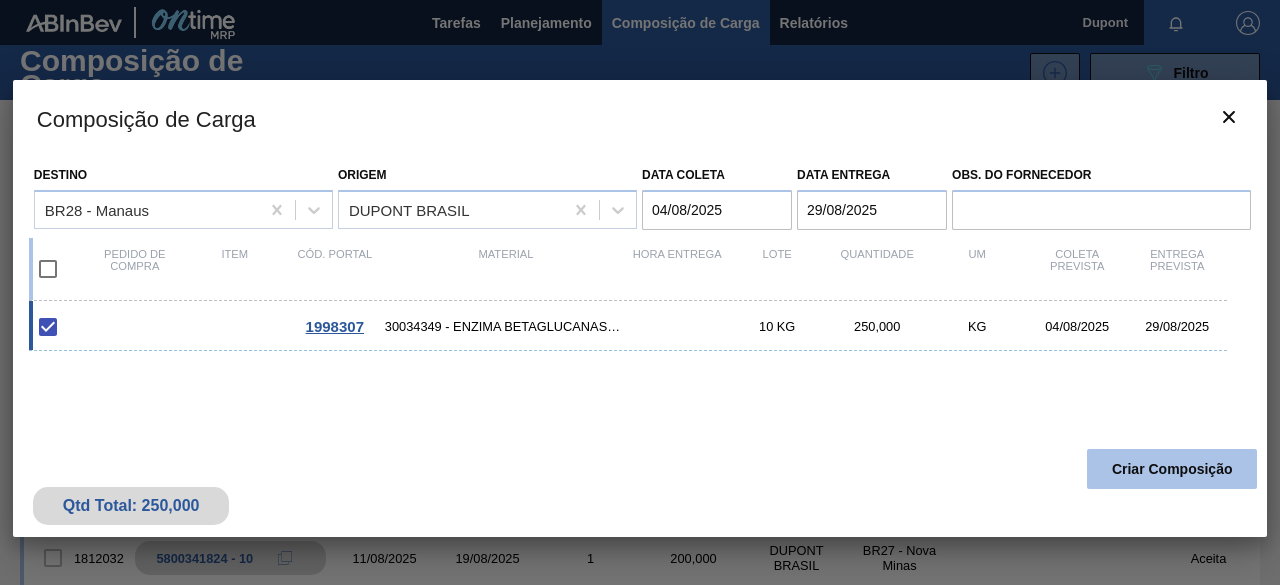 click on "Criar Composição" at bounding box center [1172, 469] 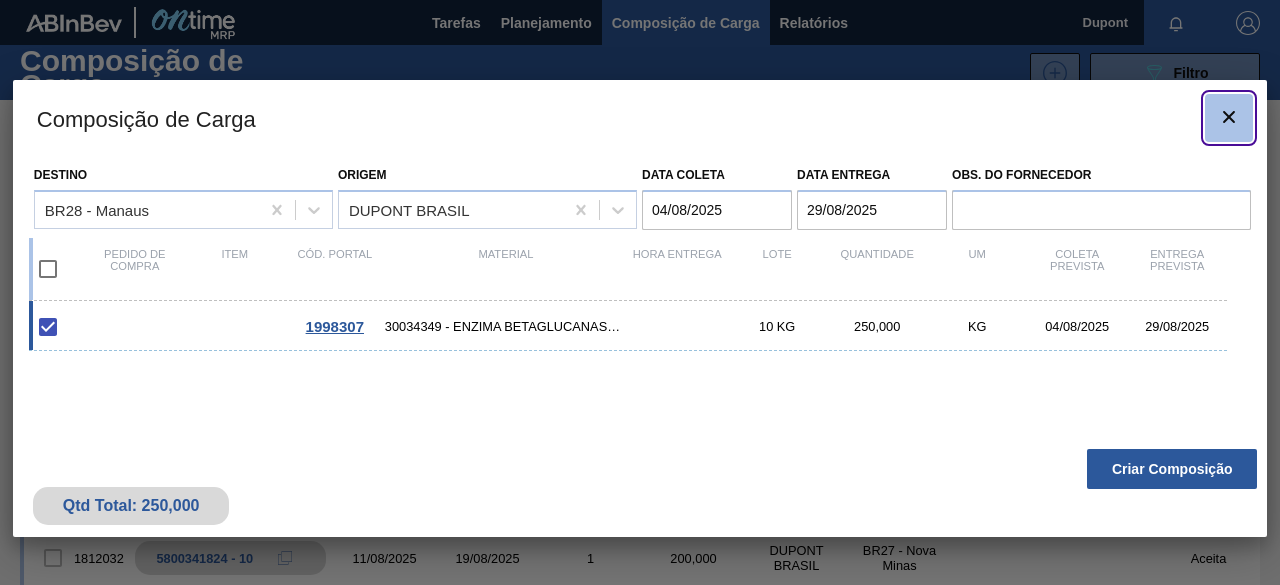 click 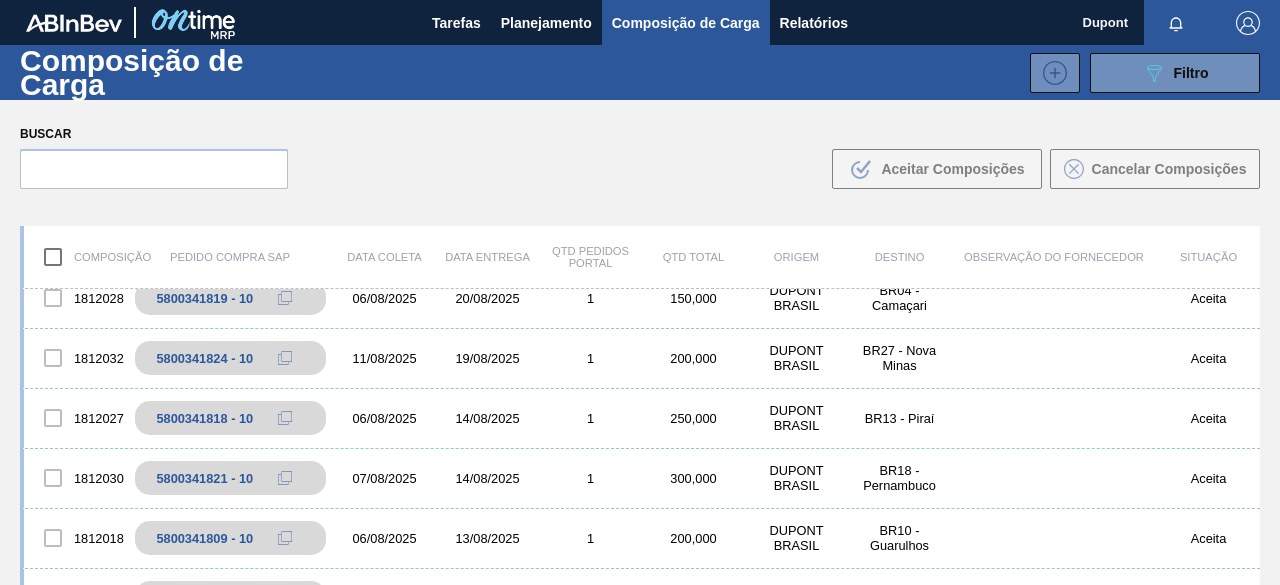 scroll, scrollTop: 300, scrollLeft: 0, axis: vertical 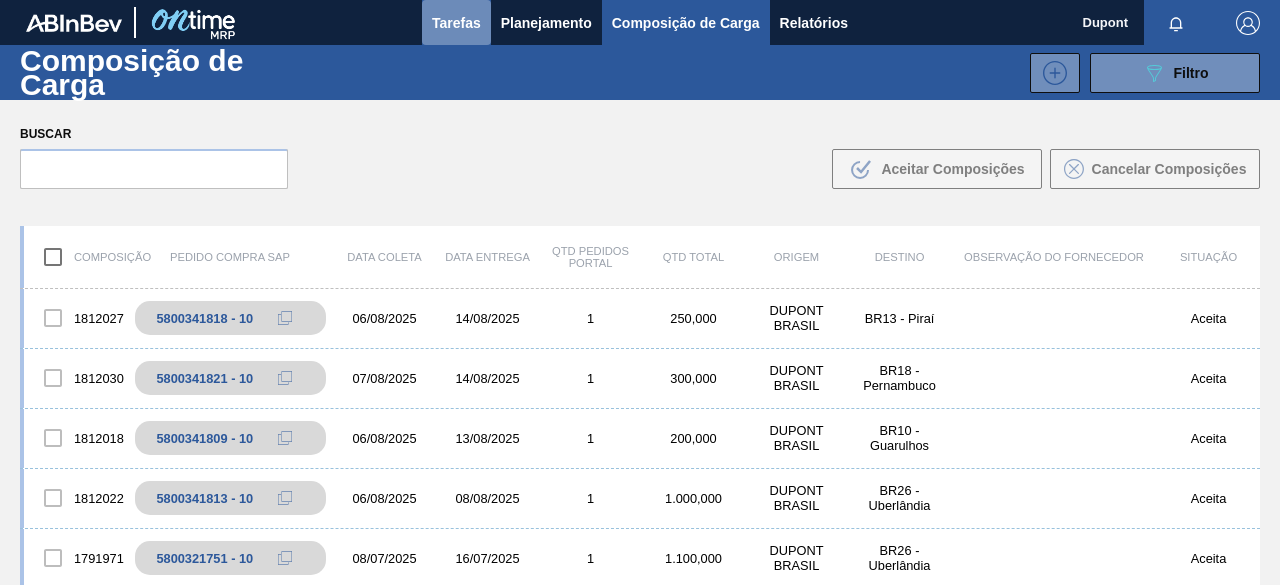 click on "Tarefas" at bounding box center (456, 23) 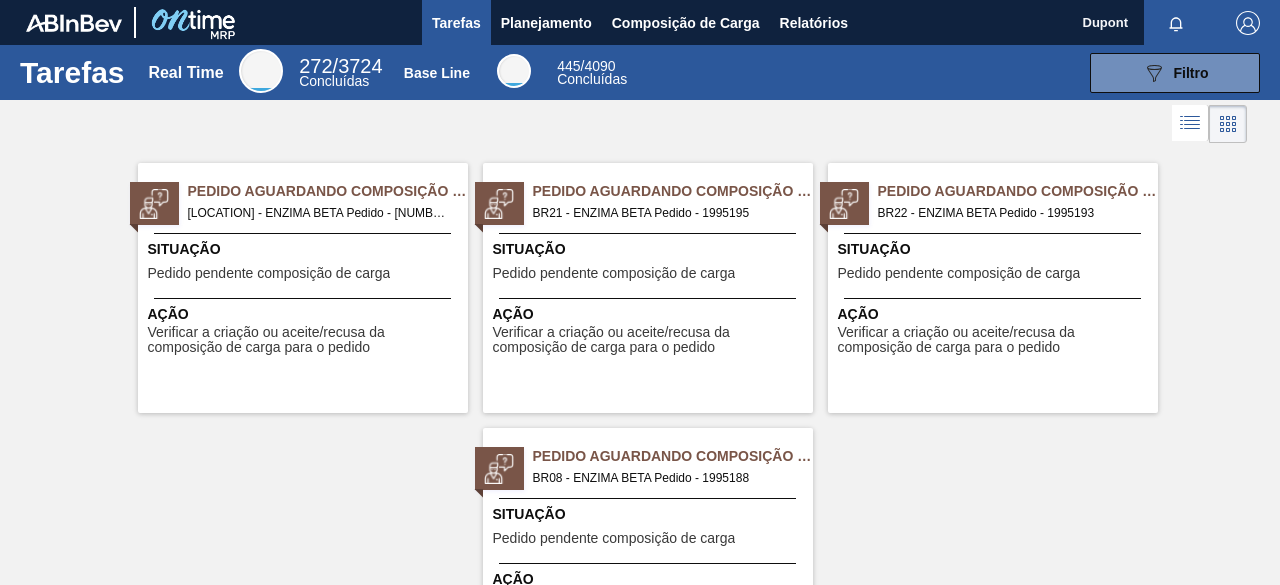 click on "Pedido pendente composição de carga" at bounding box center [614, 273] 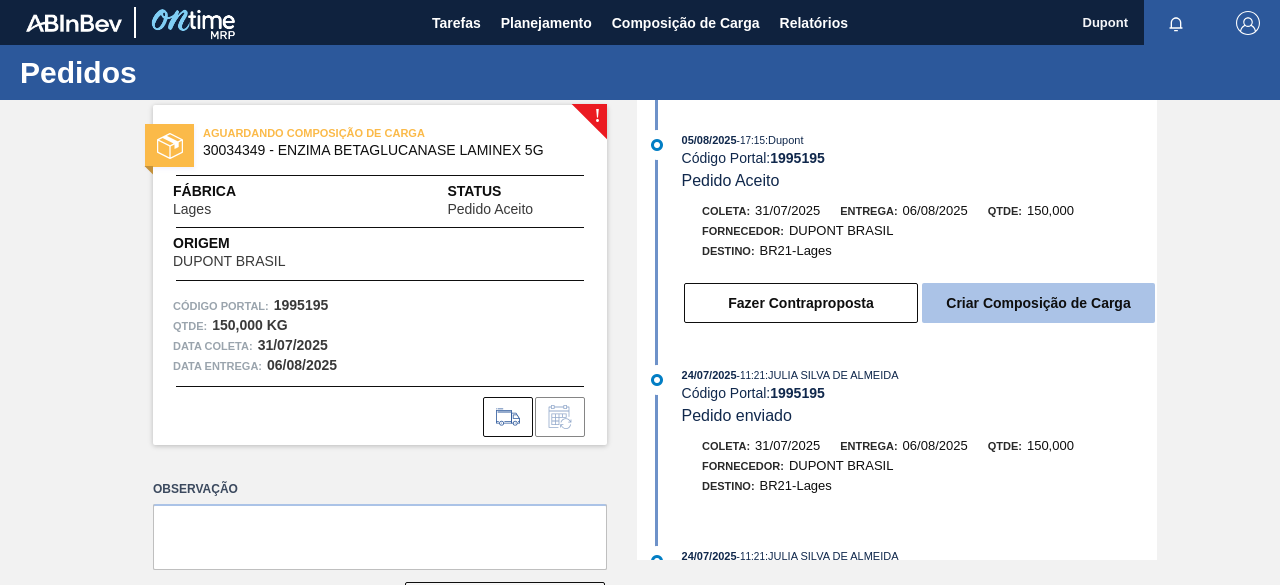 click on "Criar Composição de Carga" at bounding box center [1038, 303] 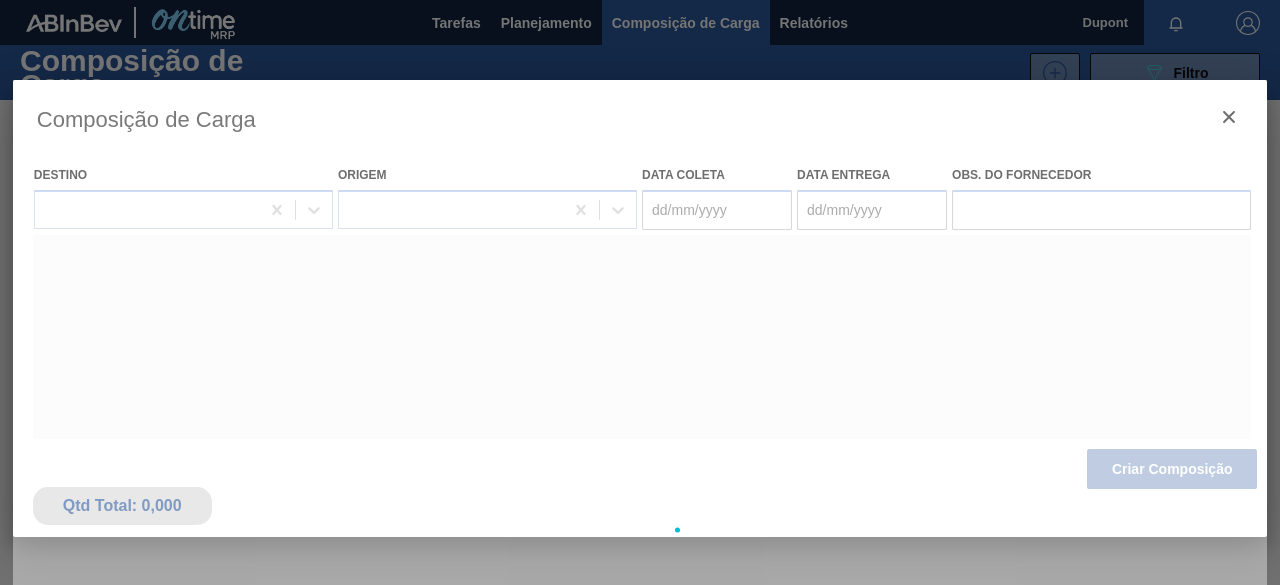 type on "31/07/2025" 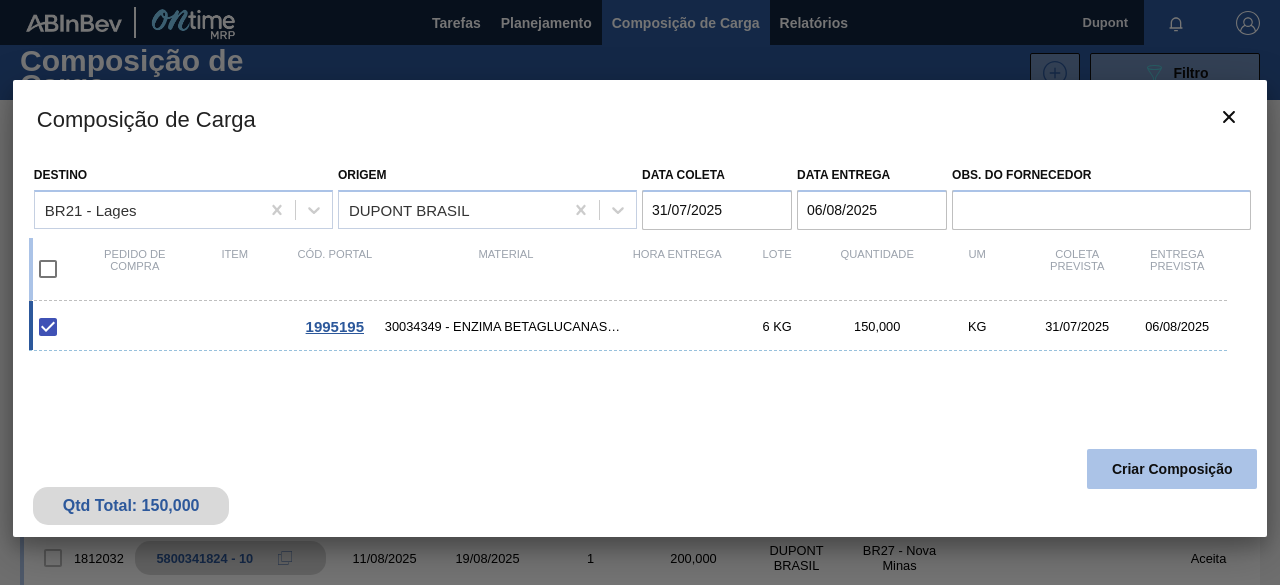 click on "Criar Composição" at bounding box center [1172, 469] 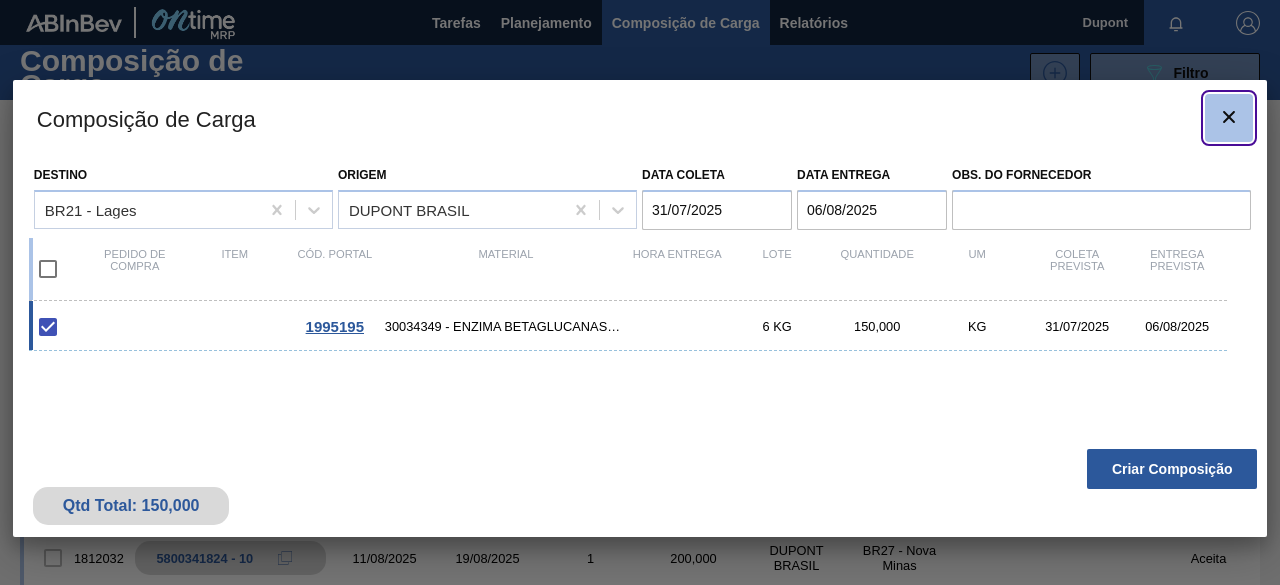 click 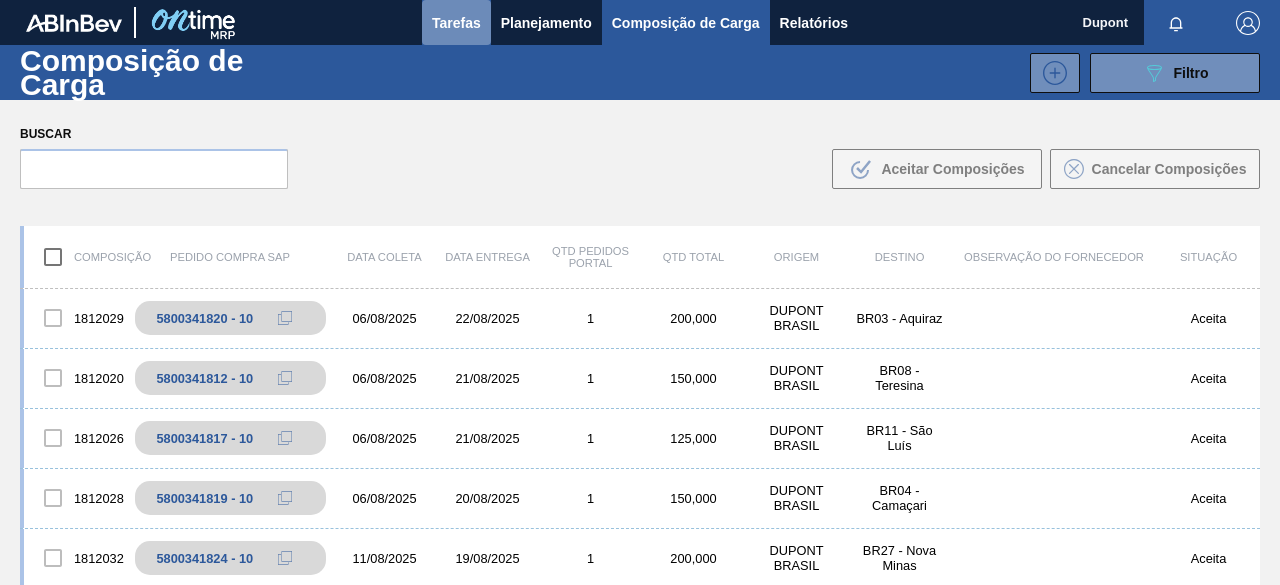 click on "Tarefas" at bounding box center [456, 23] 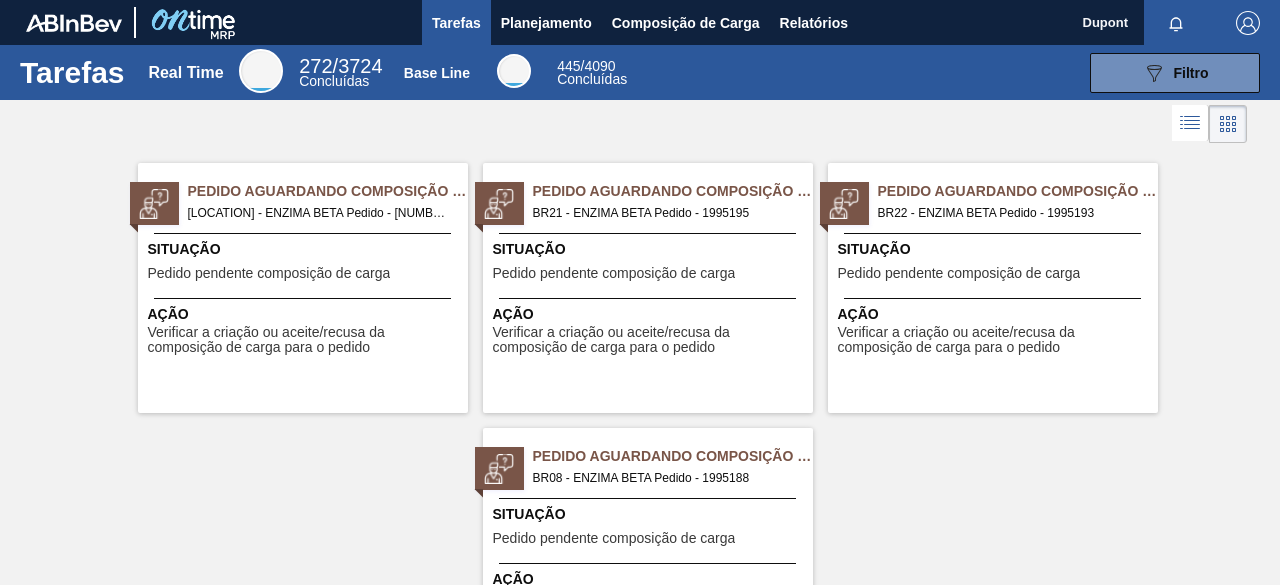 click on "Situação Pedido pendente composição de carga" at bounding box center [995, 263] 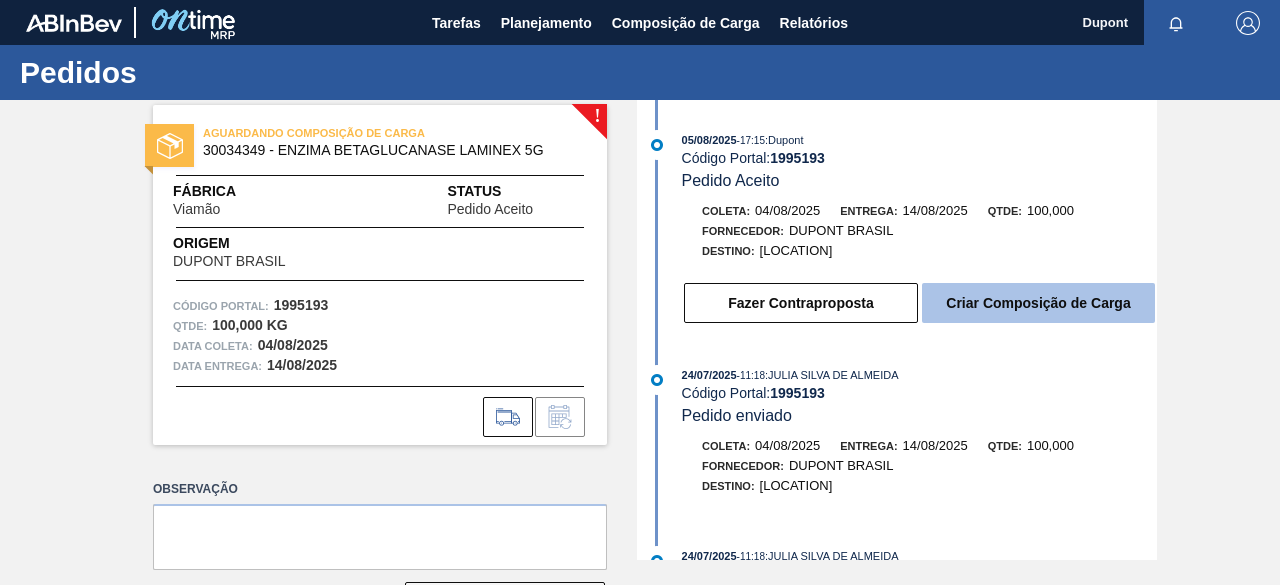 click on "Criar Composição de Carga" at bounding box center (1038, 303) 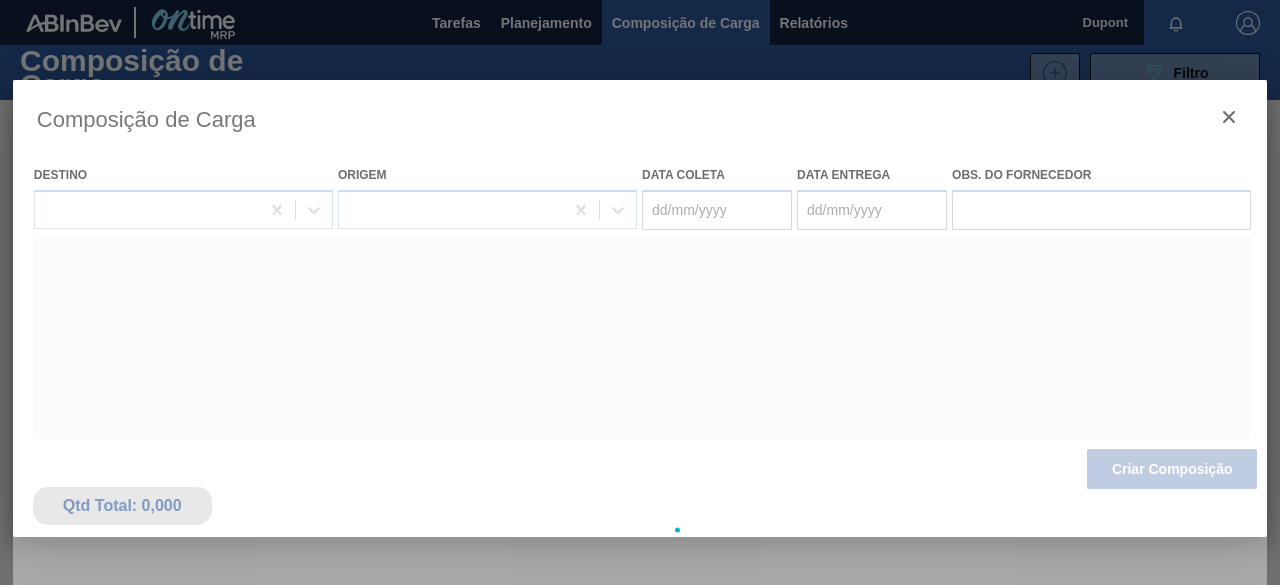 type on "04/08/2025" 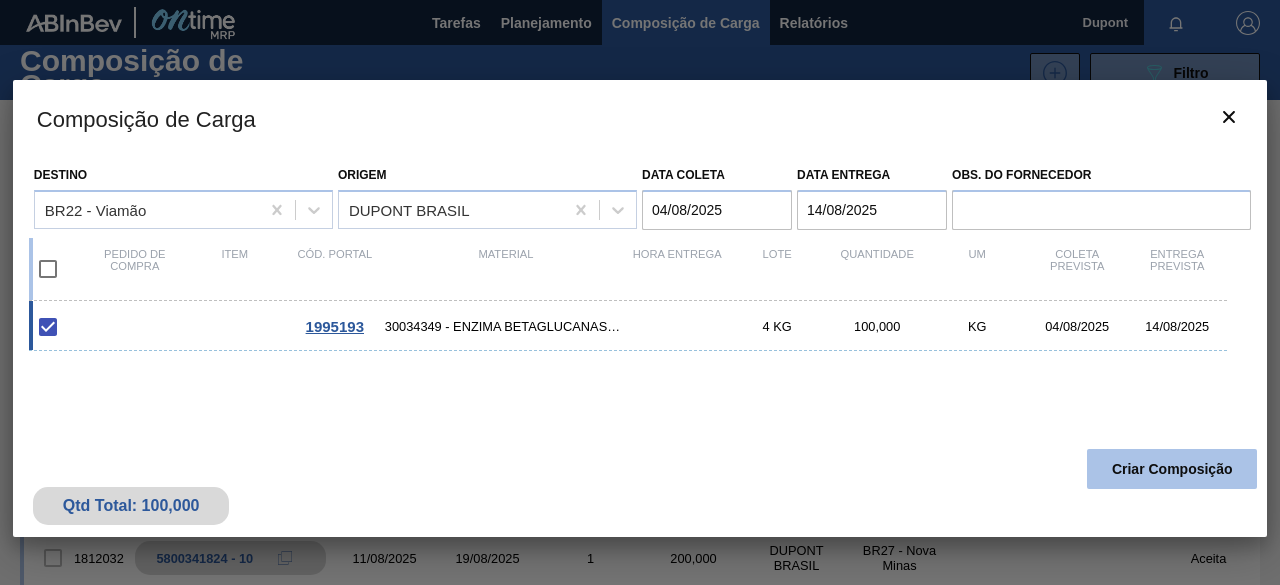 click on "Criar Composição" at bounding box center [1172, 469] 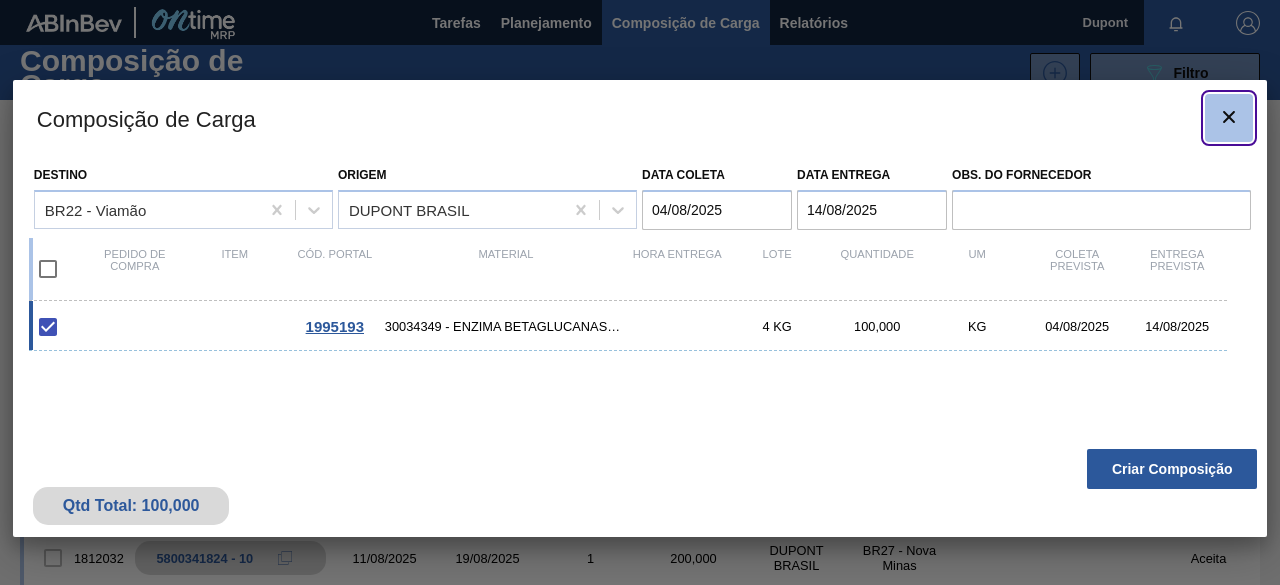 click 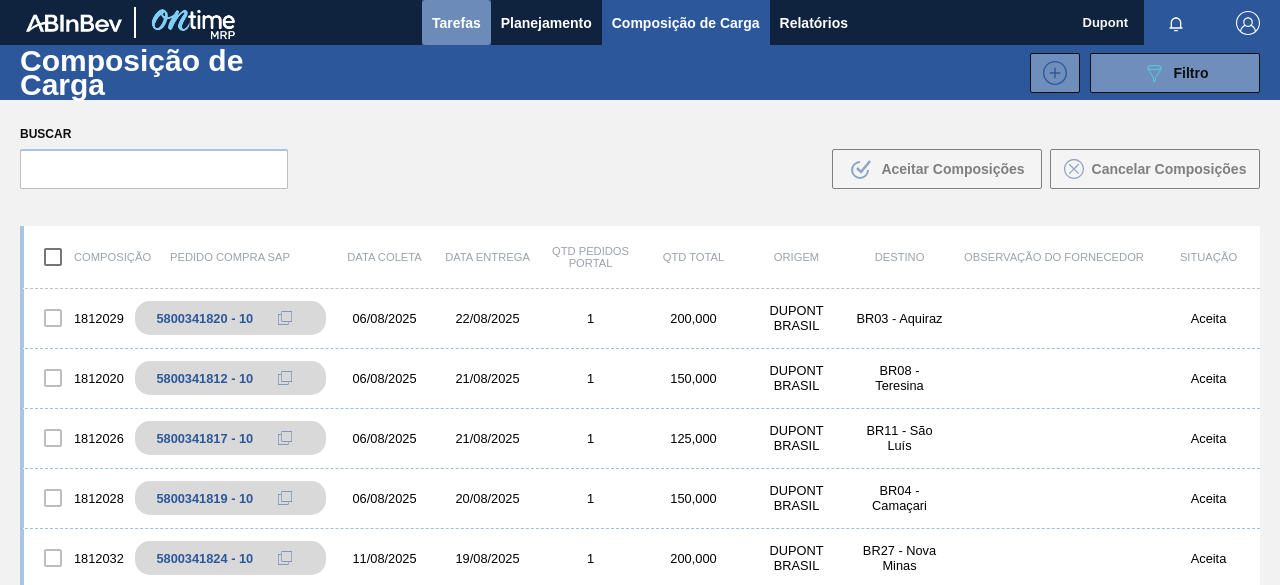 click on "Tarefas" at bounding box center [456, 23] 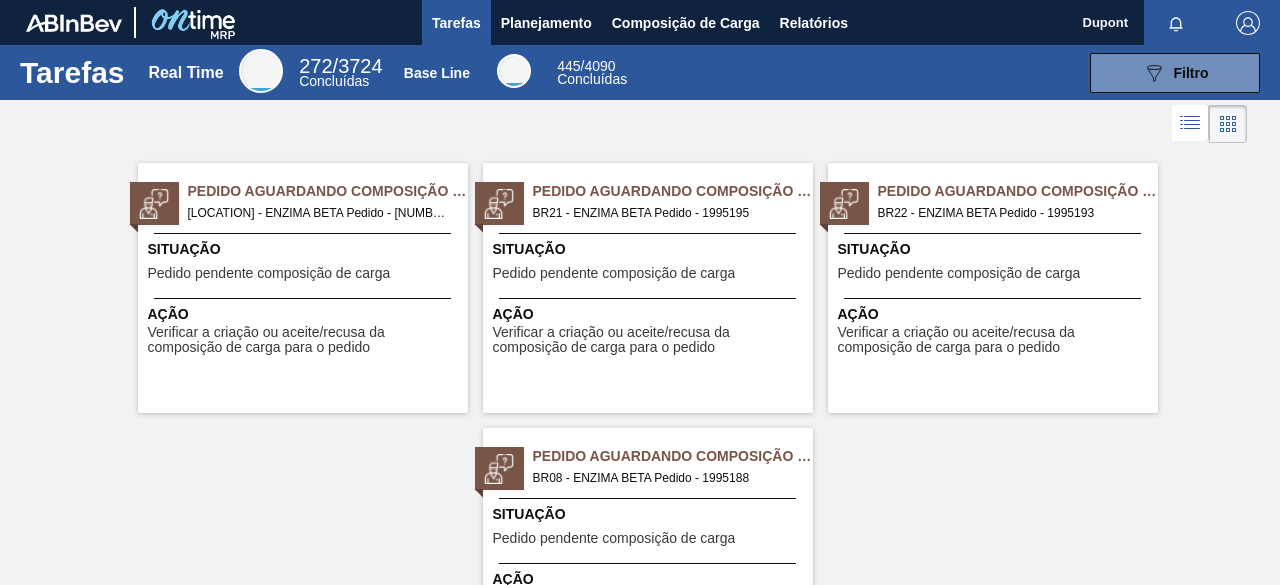 click on "Situação" at bounding box center [650, 514] 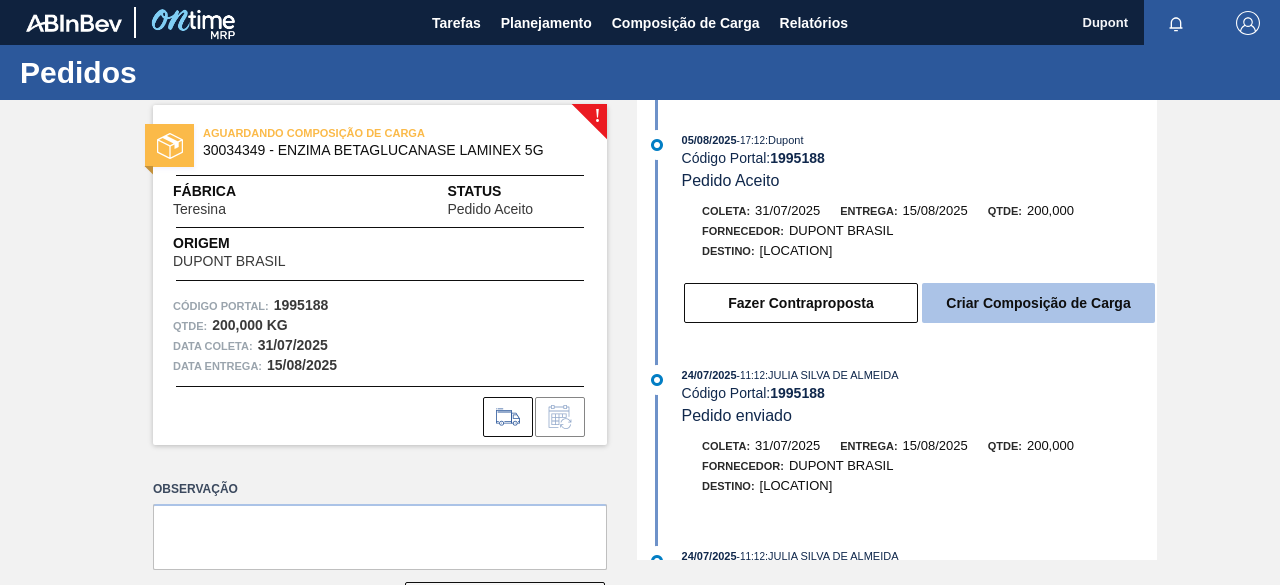 click on "Criar Composição de Carga" at bounding box center (1038, 303) 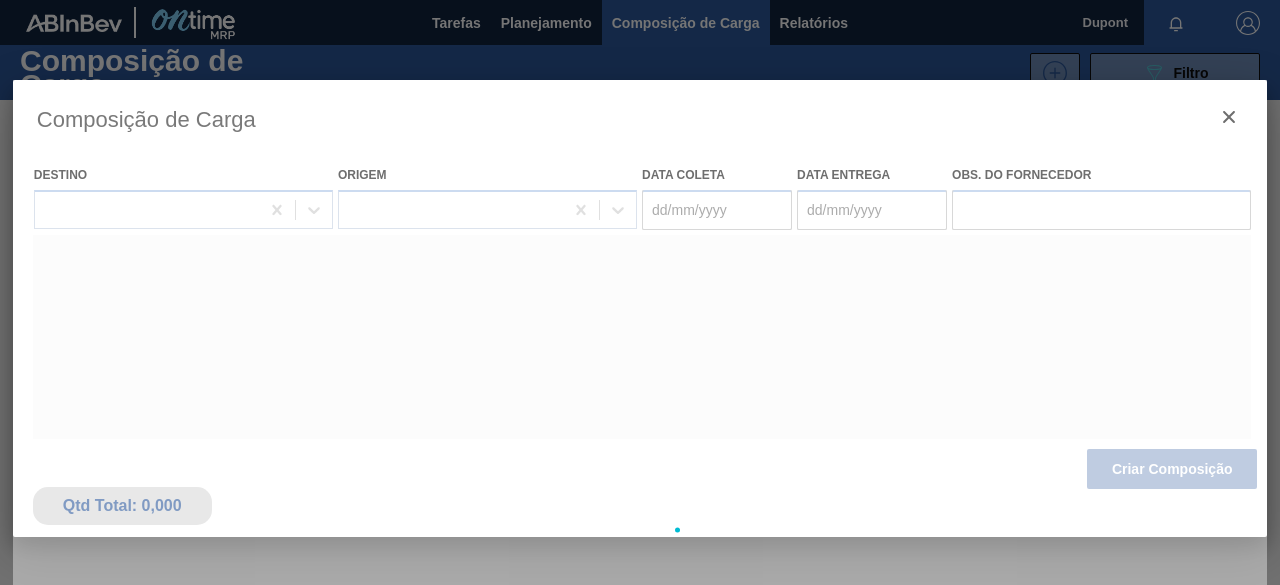 type on "31/07/2025" 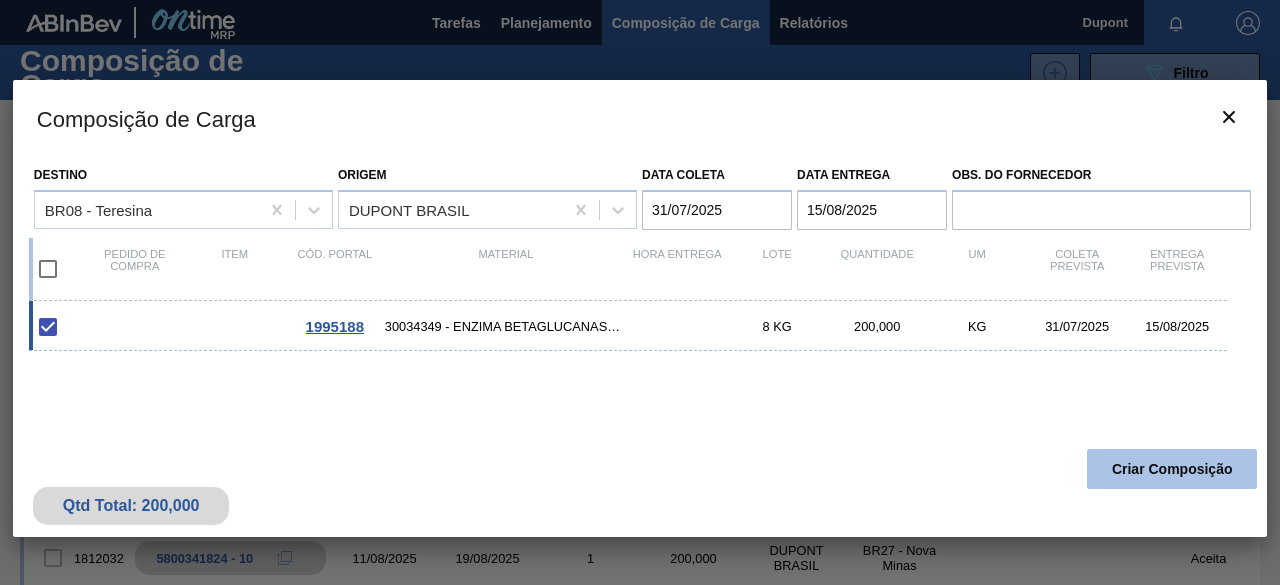 click on "Criar Composição" at bounding box center [1172, 469] 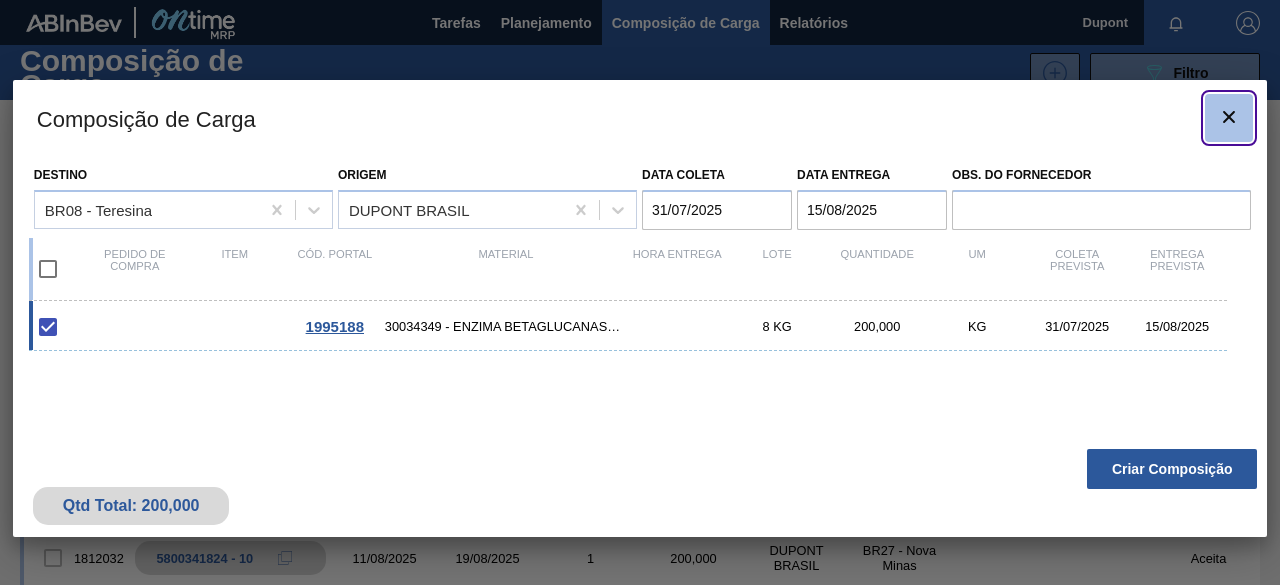 click 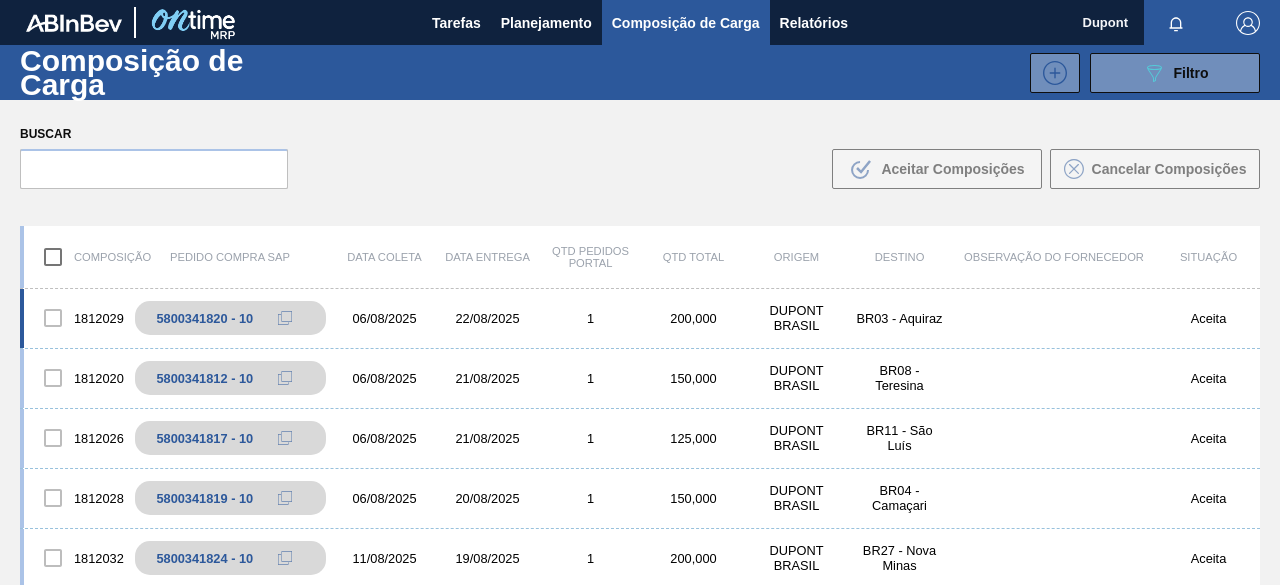 click on "[NUMBER] [NUMBER] - [DATE] [DATE] [NUMBER] [CURRENCY] [BRAND] [LOCATION] Aceita" at bounding box center (640, 319) 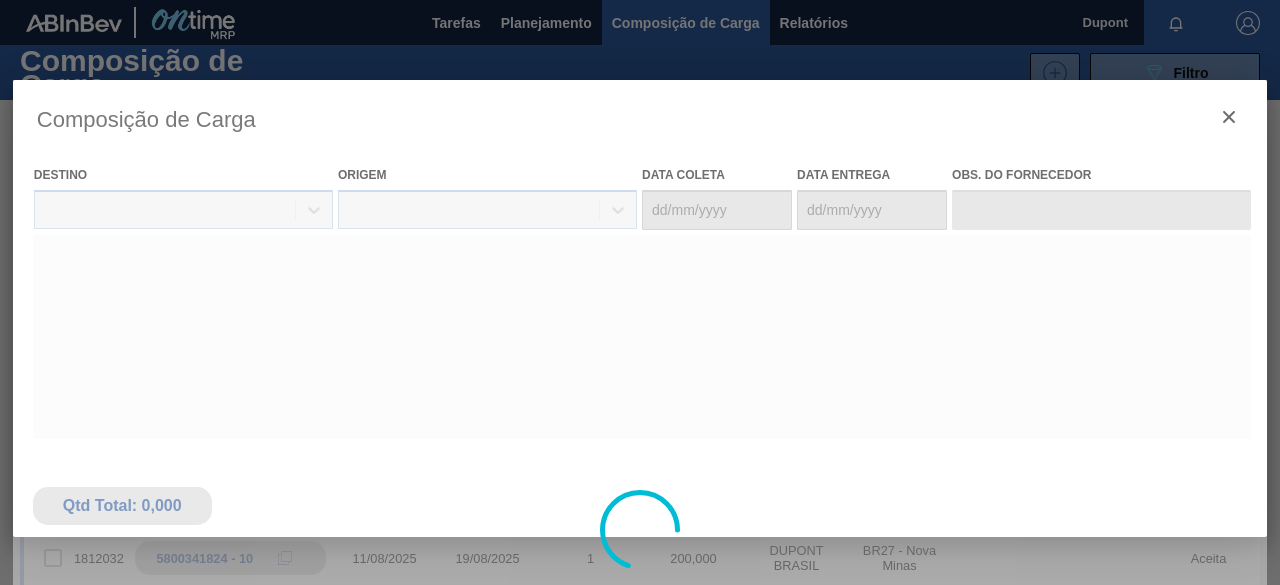 type on "06/08/2025" 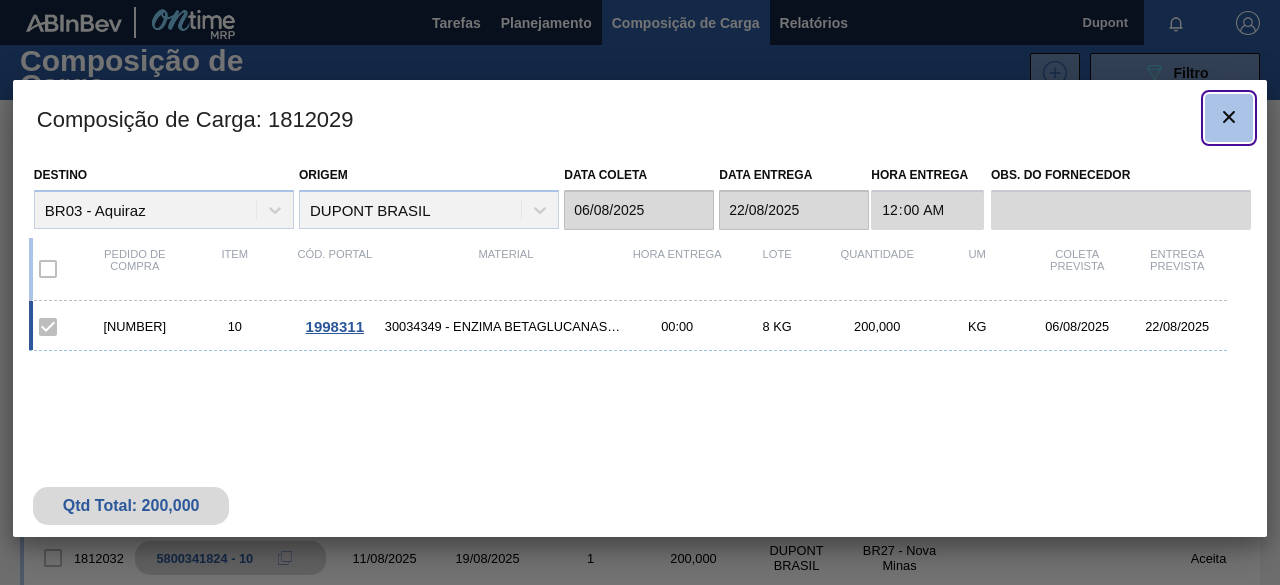click 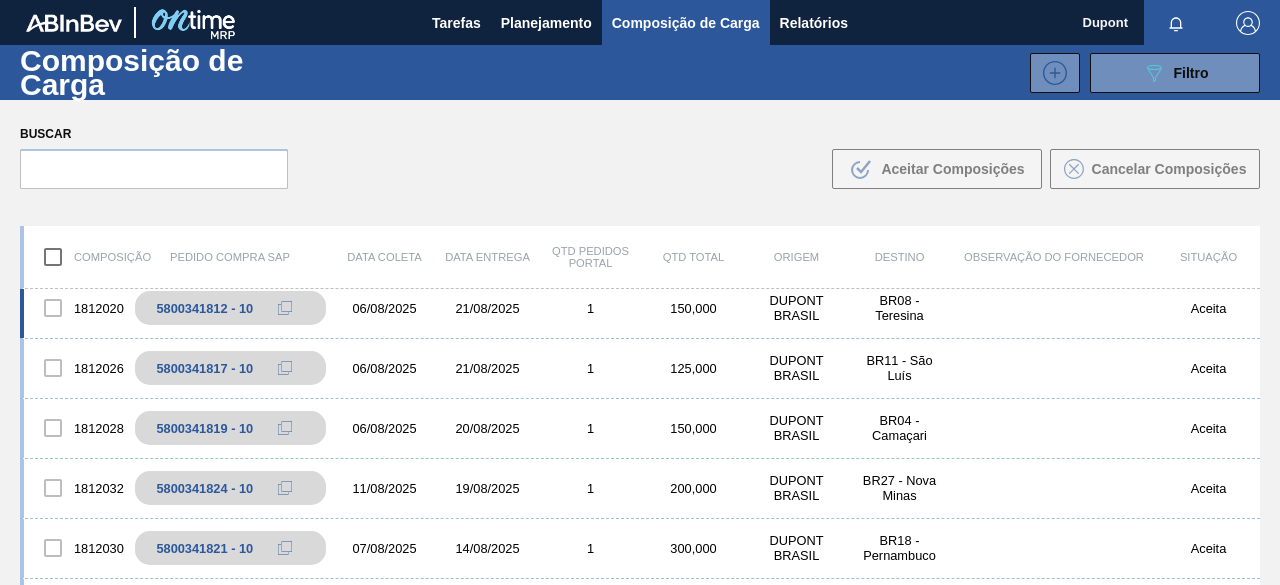 scroll, scrollTop: 100, scrollLeft: 0, axis: vertical 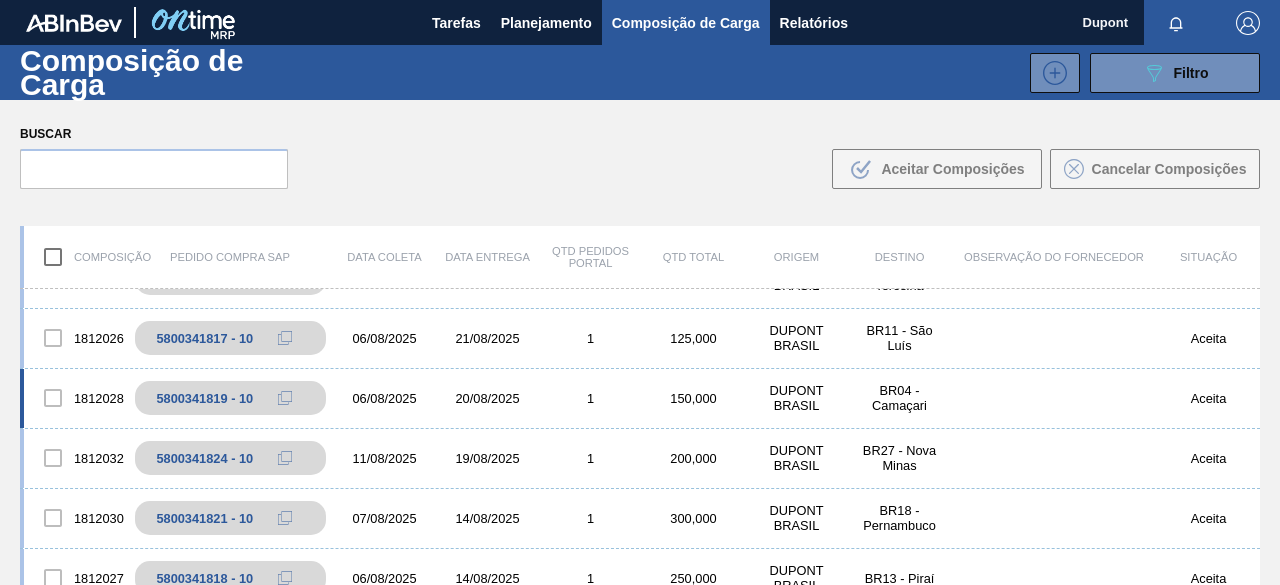 click on "20/08/2025" at bounding box center (487, 398) 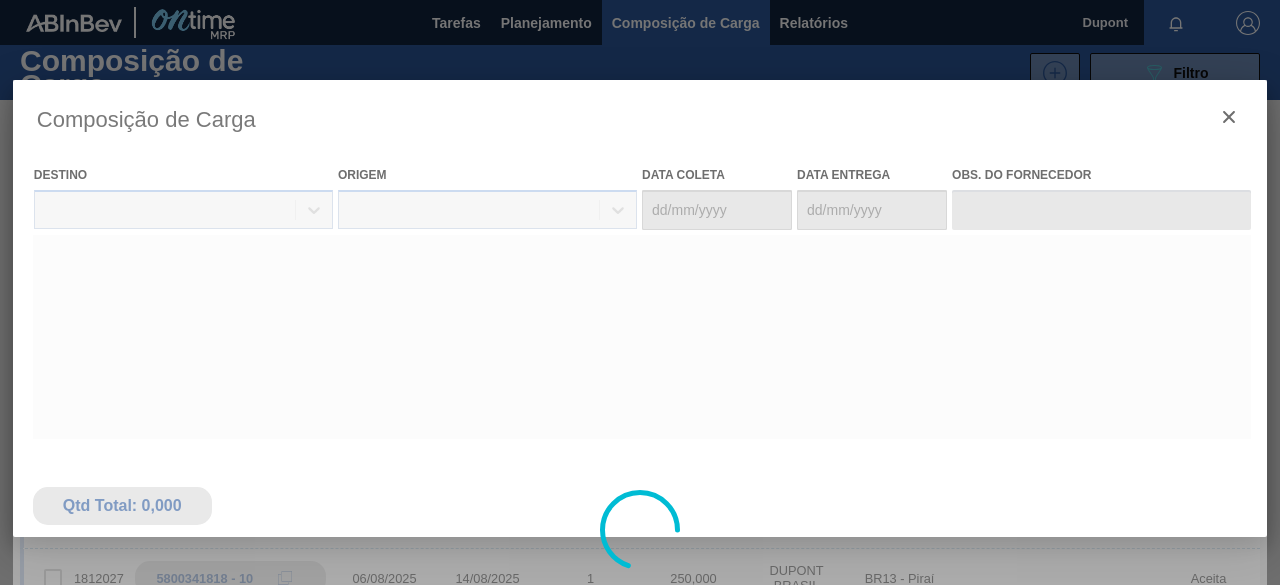 type on "06/08/2025" 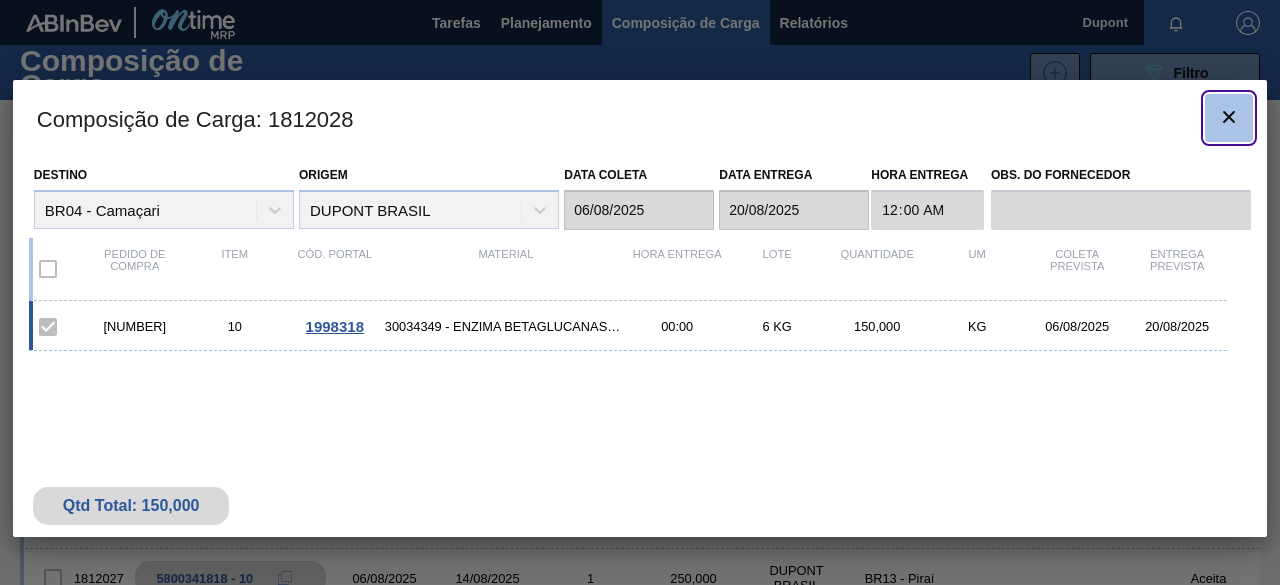 click 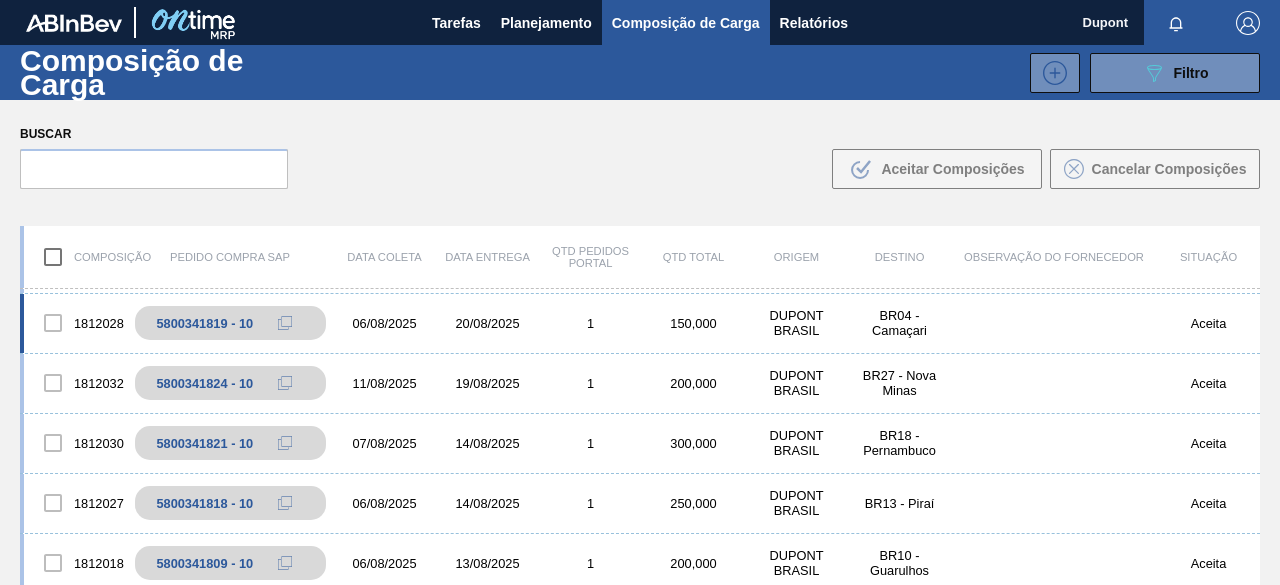 scroll, scrollTop: 200, scrollLeft: 0, axis: vertical 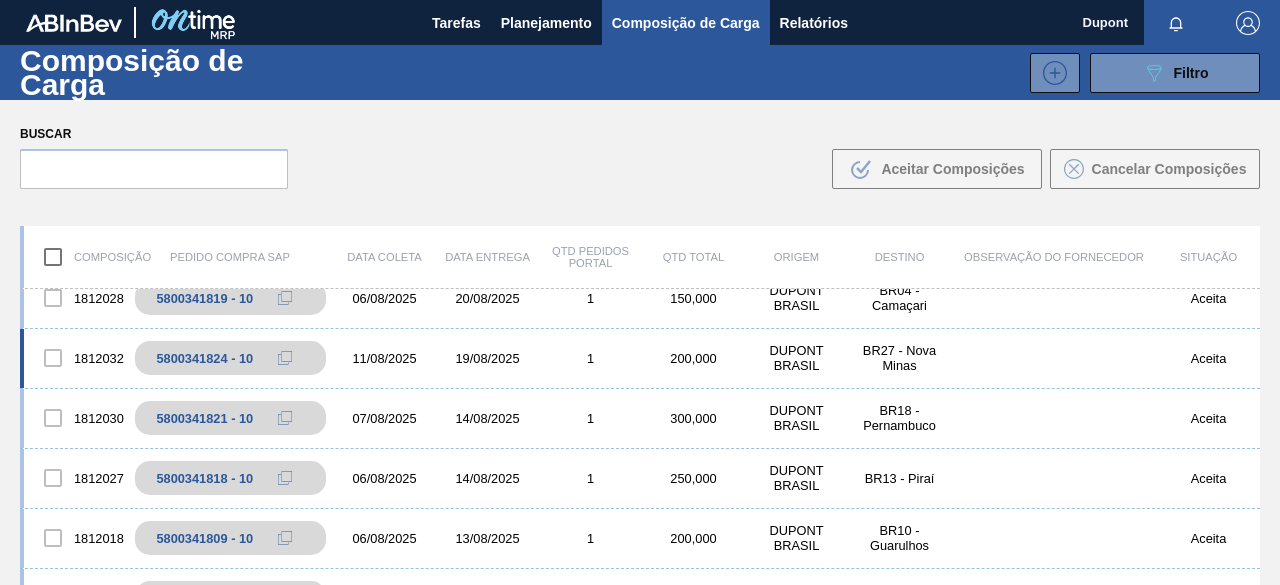 click on "19/08/2025" at bounding box center [487, 358] 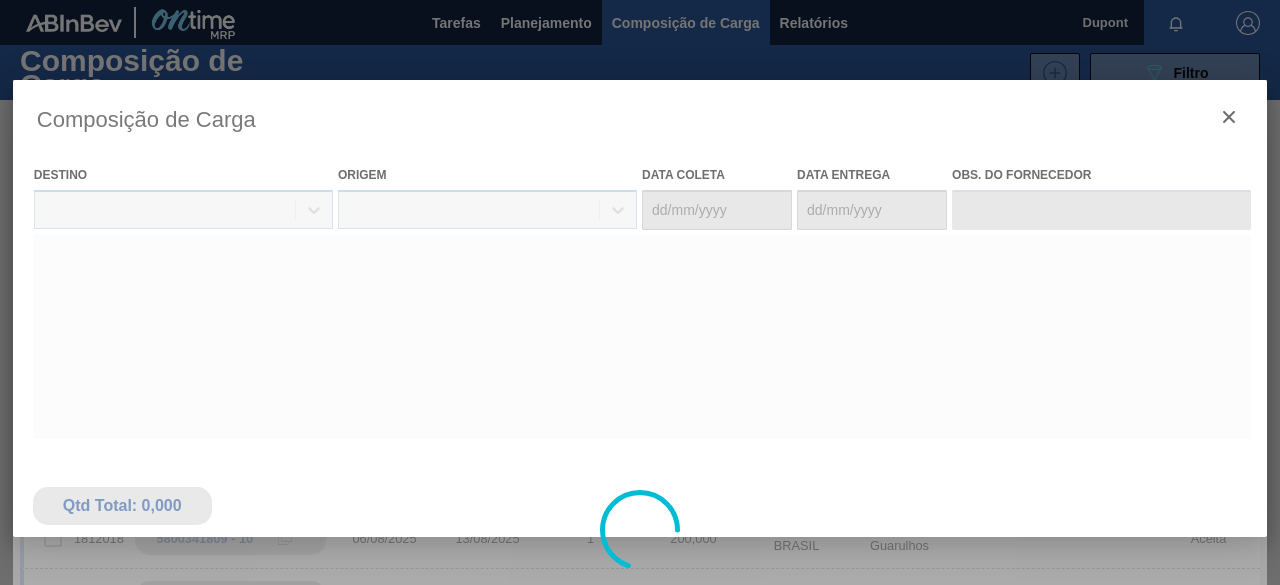 type on "11/08/2025" 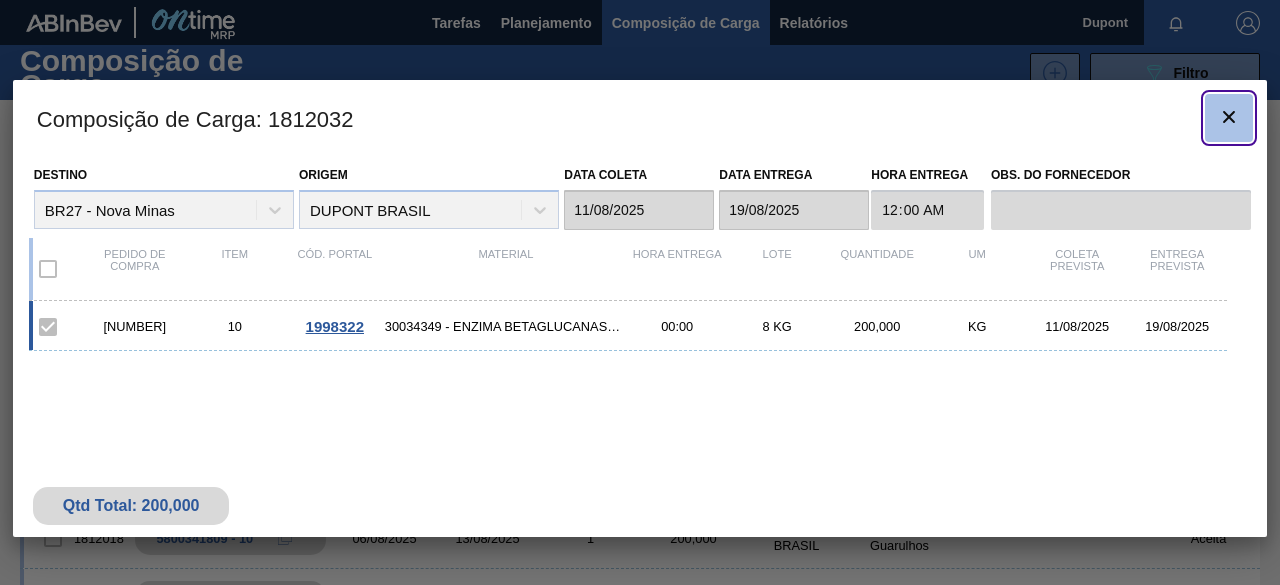 click 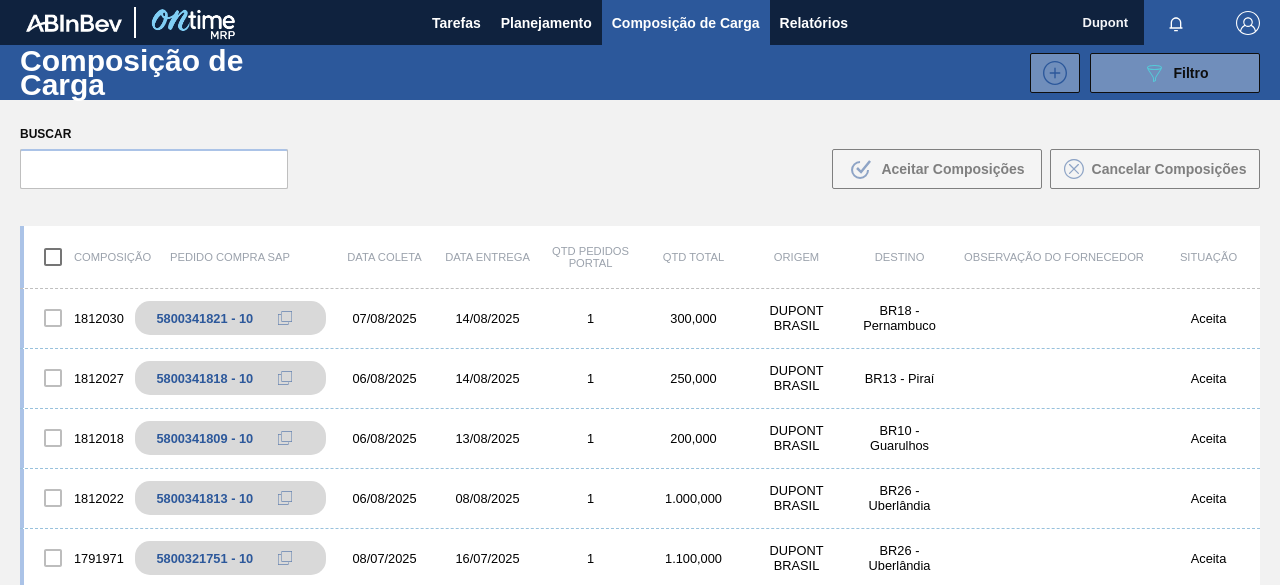 scroll, scrollTop: 200, scrollLeft: 0, axis: vertical 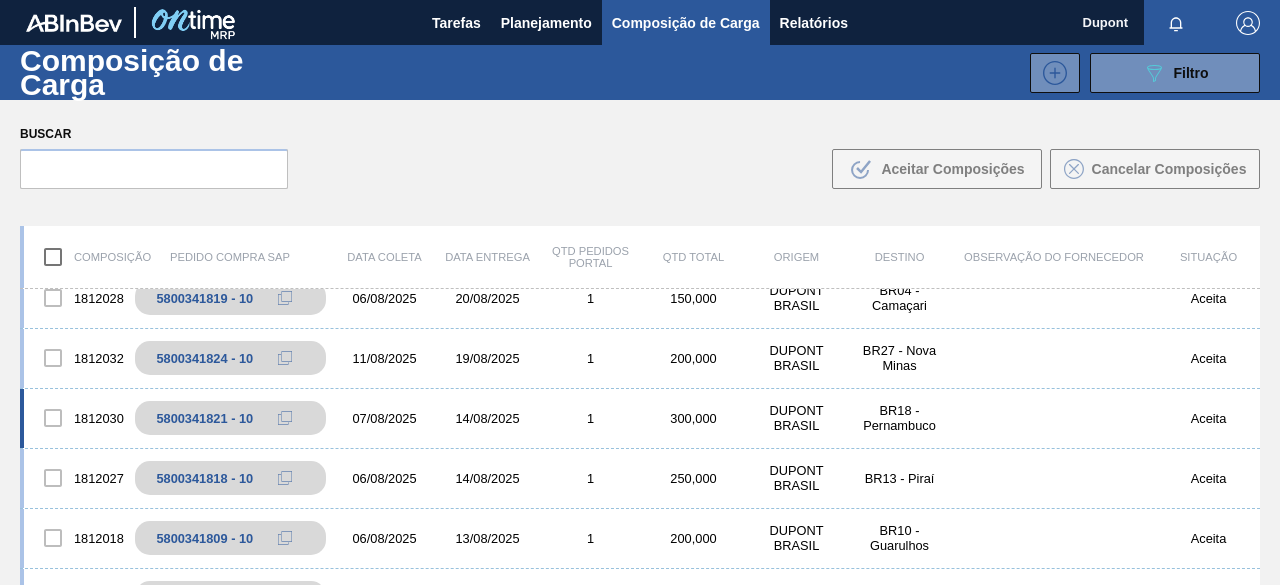 click on "[NUMBER] [NUMBER] - [DATE] [DATE] [NUMBER] [CURRENCY] [BRAND] [LOCATION] Aceita" at bounding box center (640, 419) 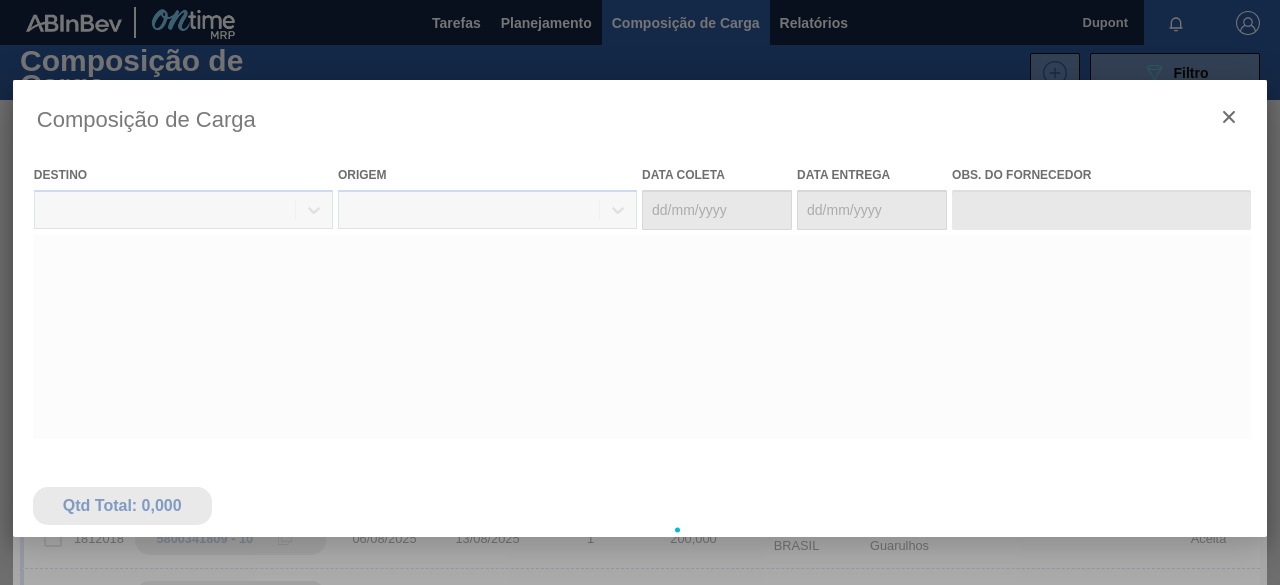 type on "07/08/2025" 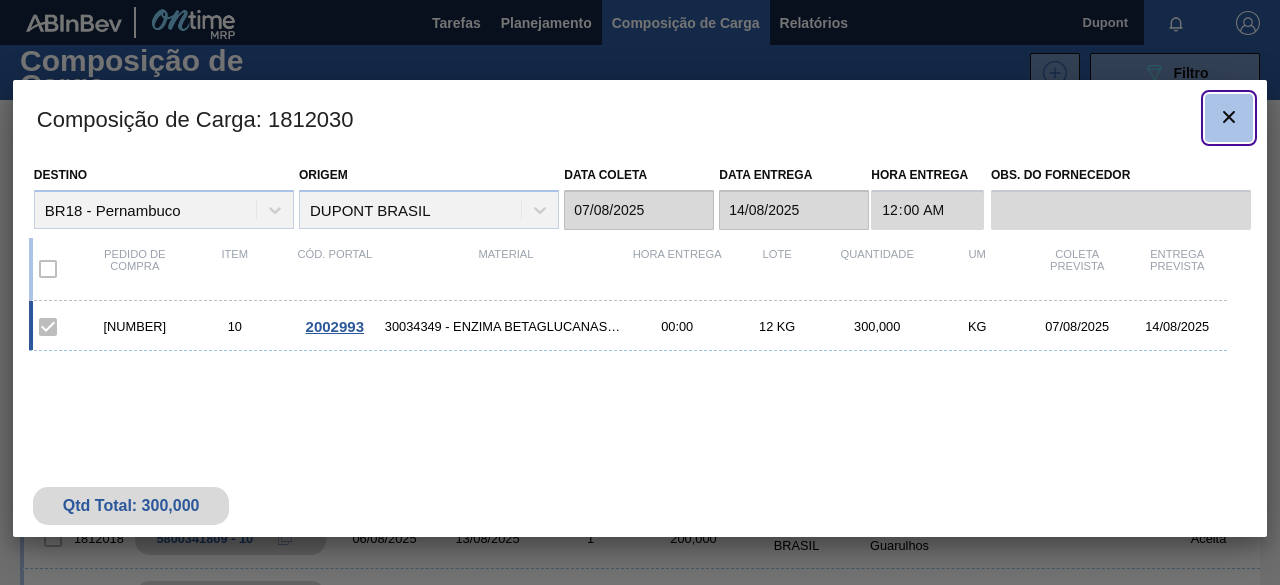 click 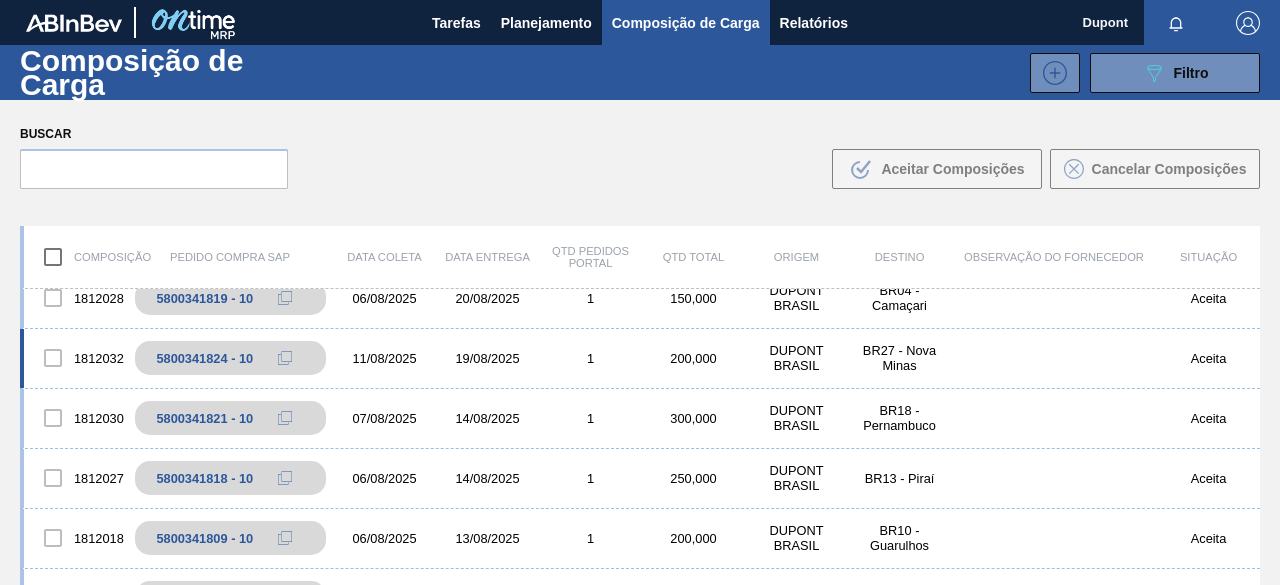 scroll, scrollTop: 300, scrollLeft: 0, axis: vertical 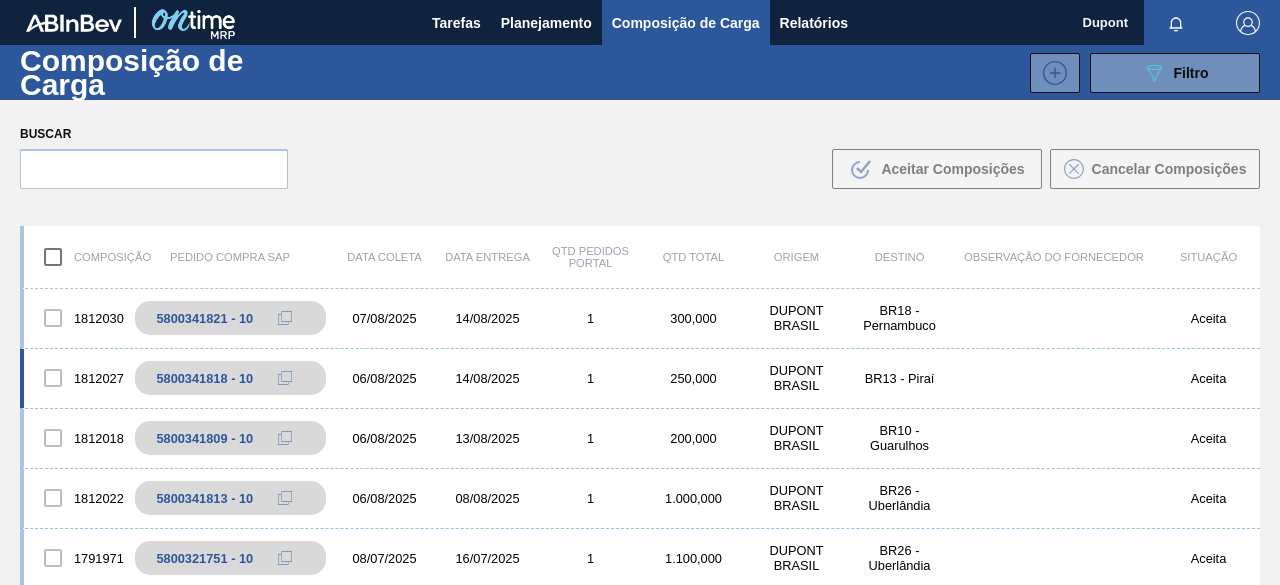 click on "14/08/2025" at bounding box center (487, 378) 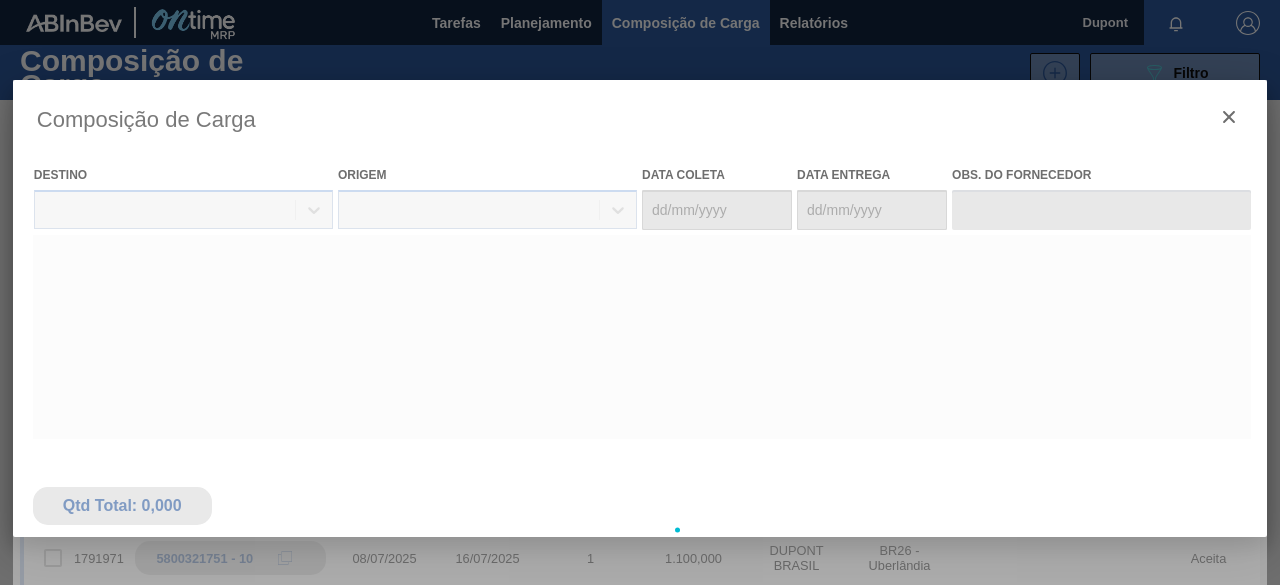 type on "06/08/2025" 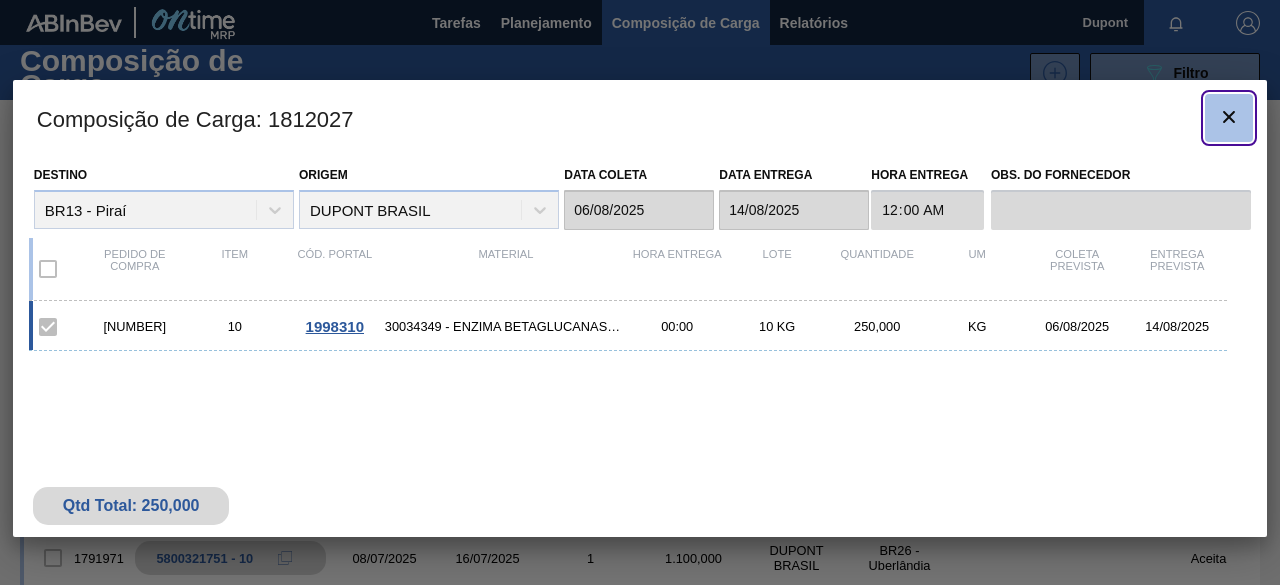 click 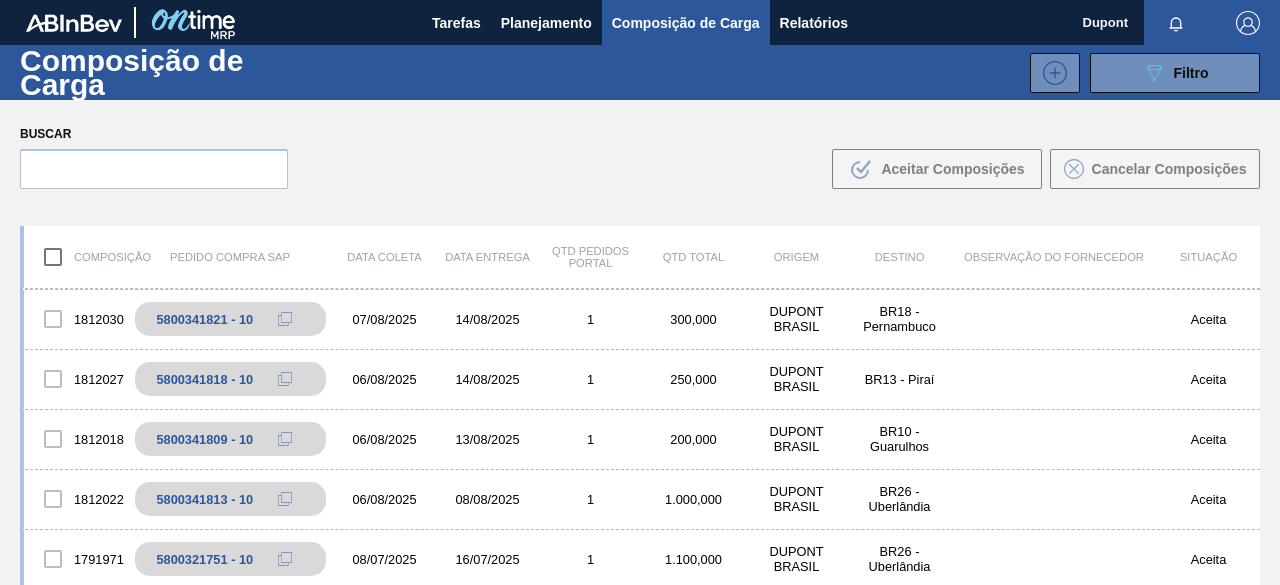 scroll, scrollTop: 300, scrollLeft: 0, axis: vertical 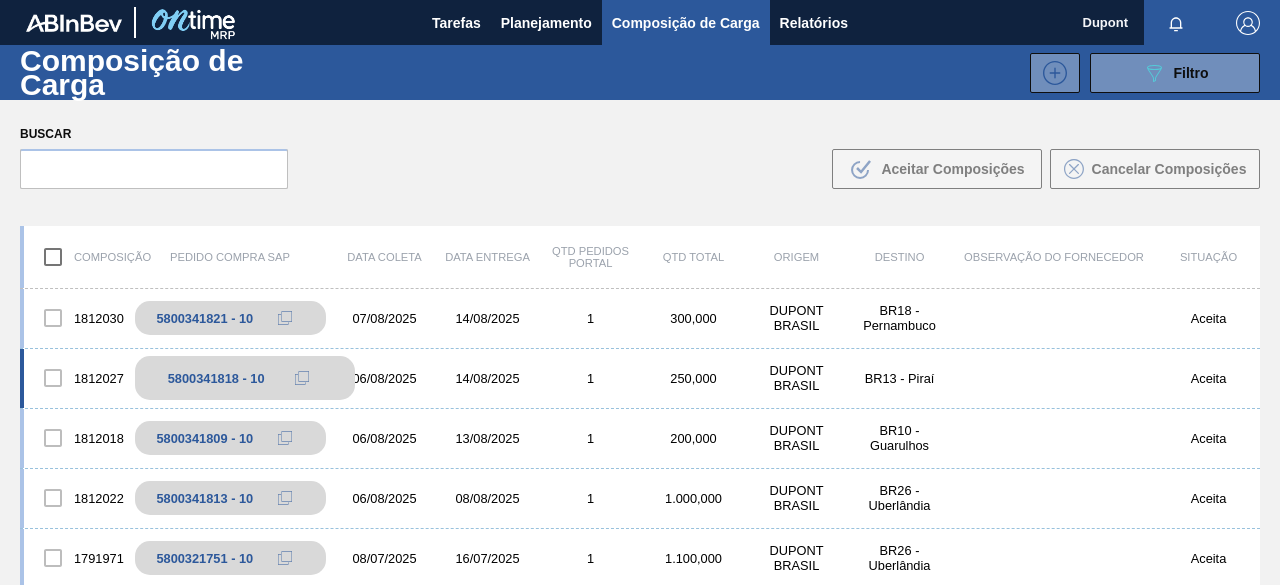 click on "5800341818 - 10" at bounding box center [216, 378] 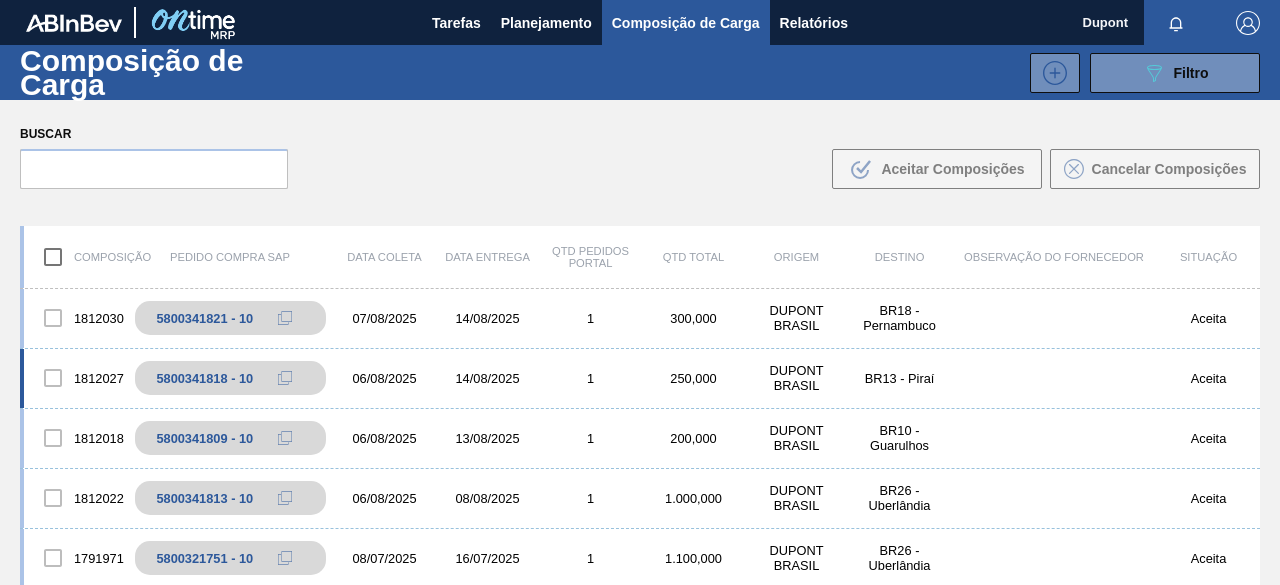 click on "14/08/2025" at bounding box center (487, 378) 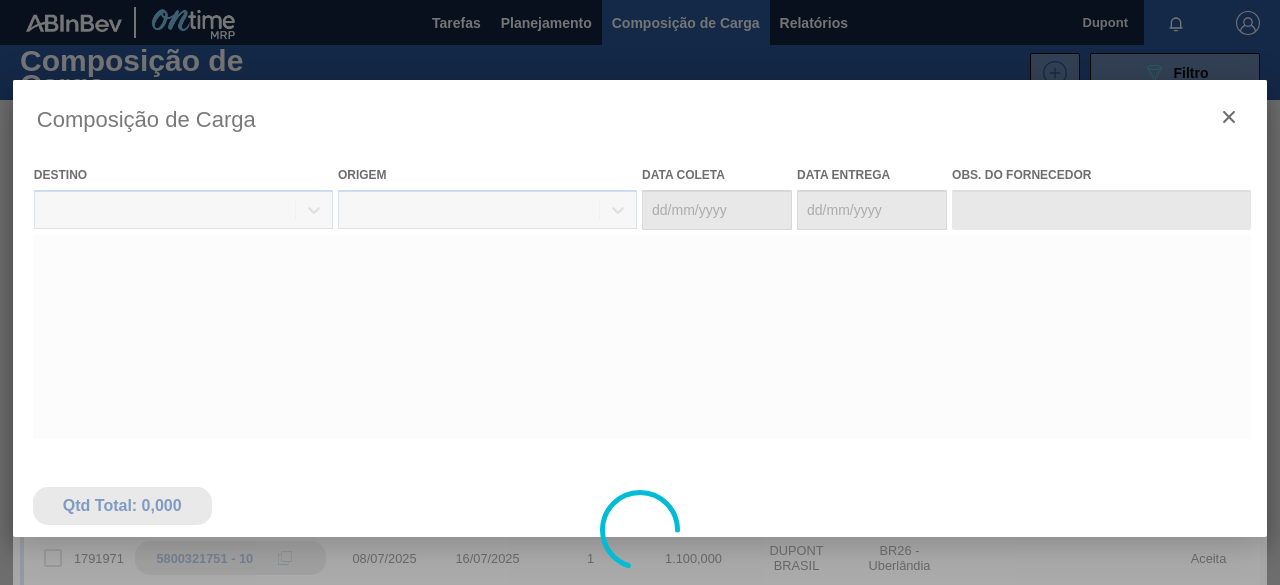 type on "06/08/2025" 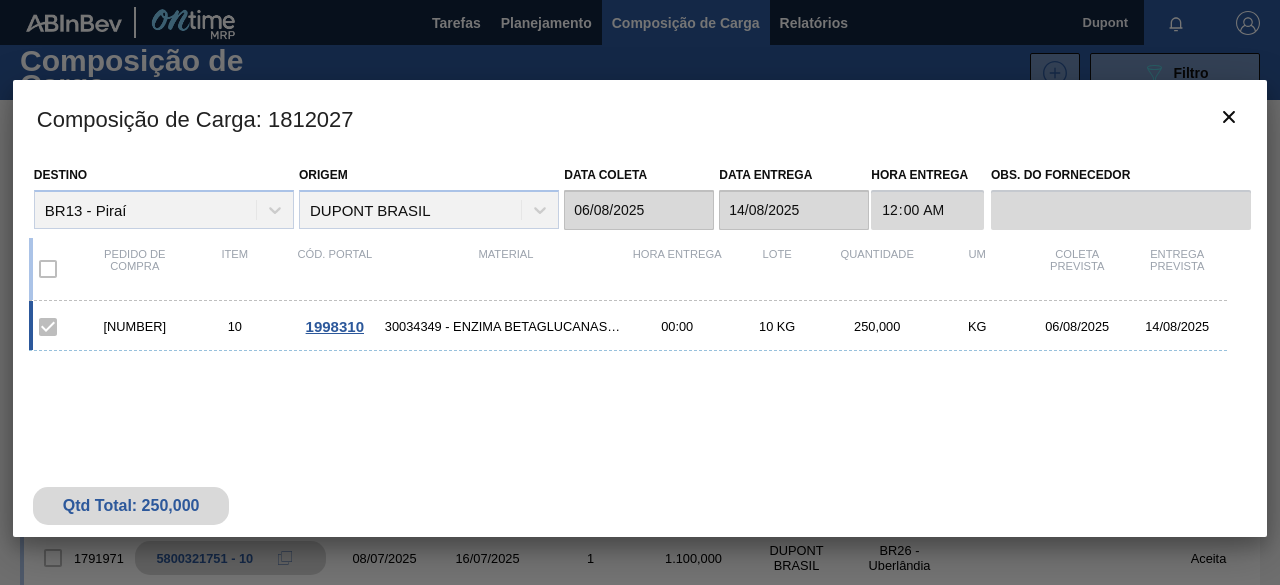 click on "30034349 - ENZIMA BETAGLUCANASE LAMINEX 5G" at bounding box center (506, 326) 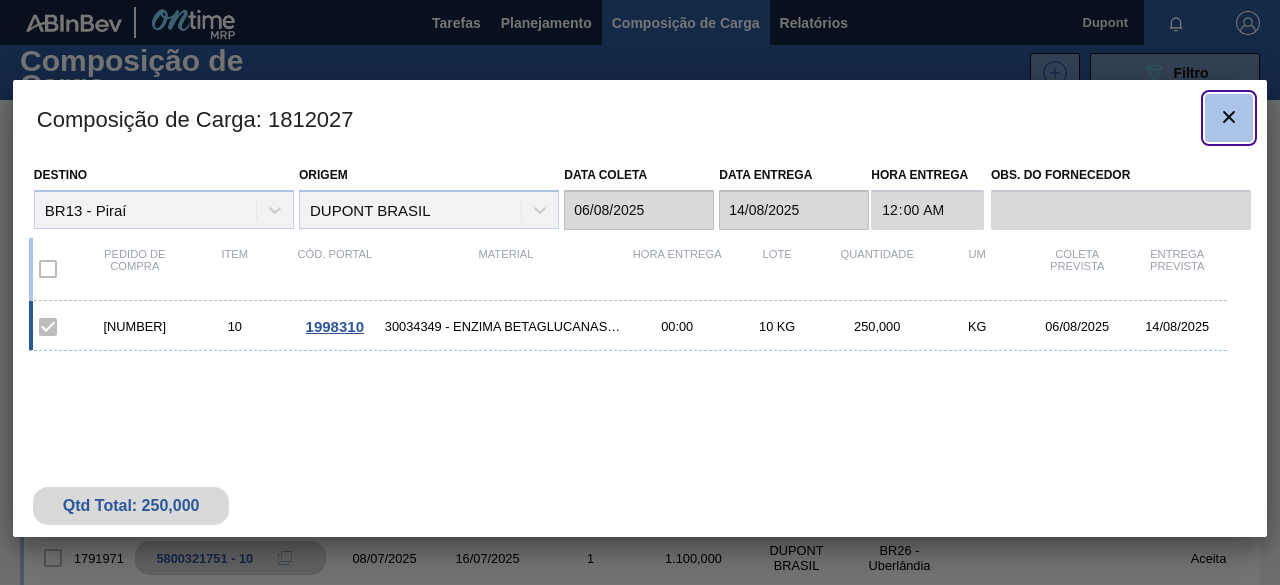 click 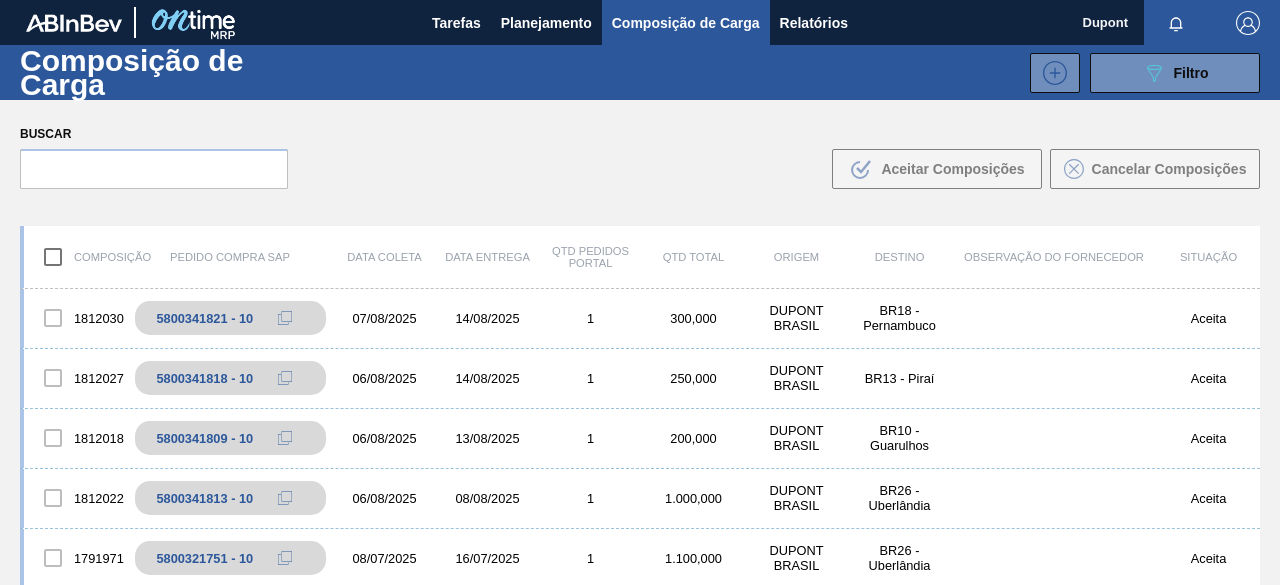 scroll, scrollTop: 100, scrollLeft: 0, axis: vertical 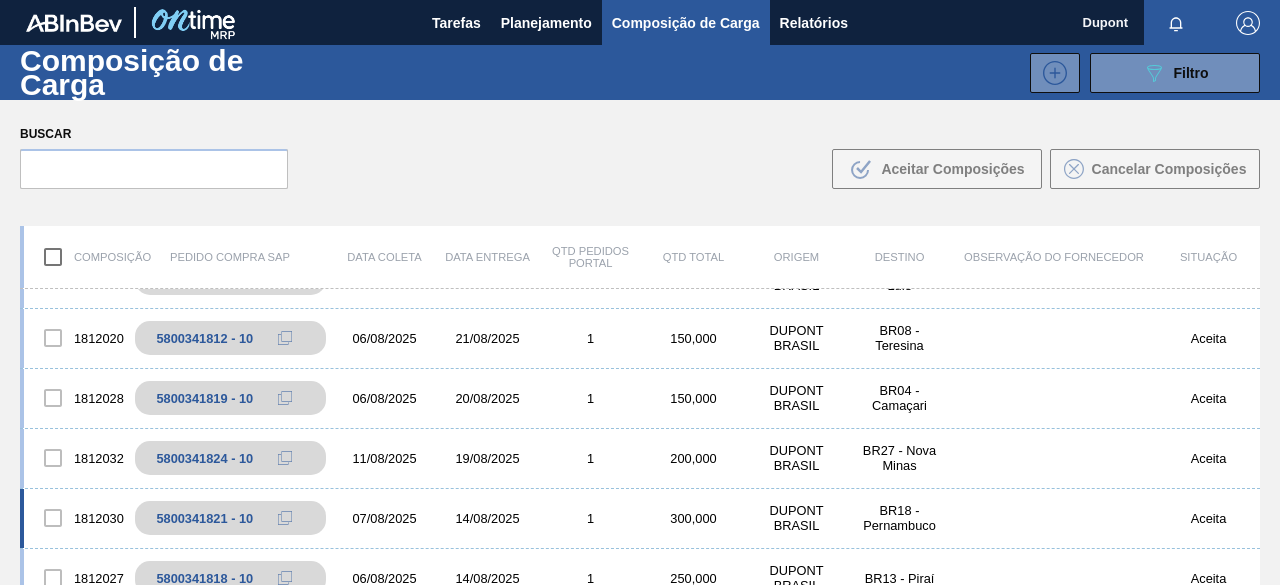 click on "14/08/2025" at bounding box center [487, 518] 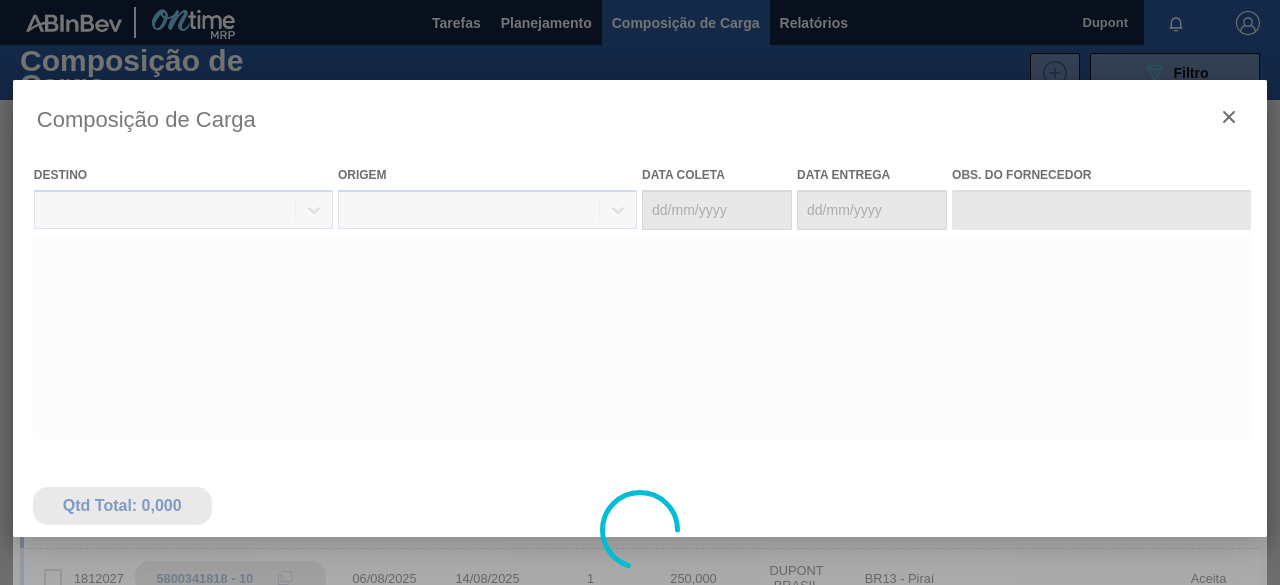 type on "07/08/2025" 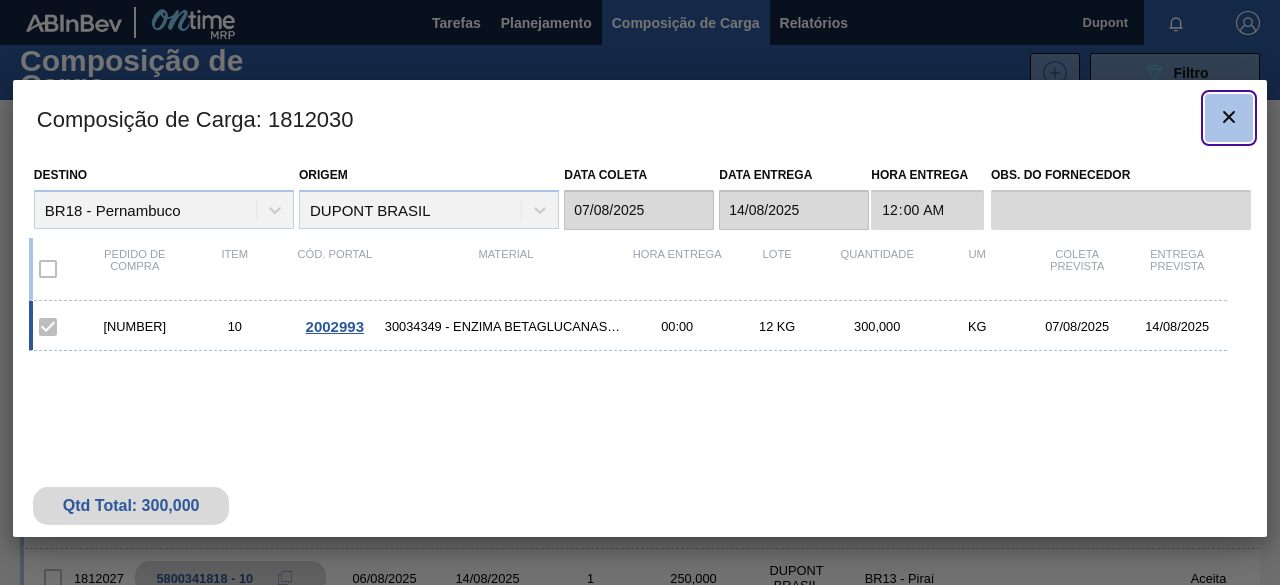 click at bounding box center [1229, 118] 